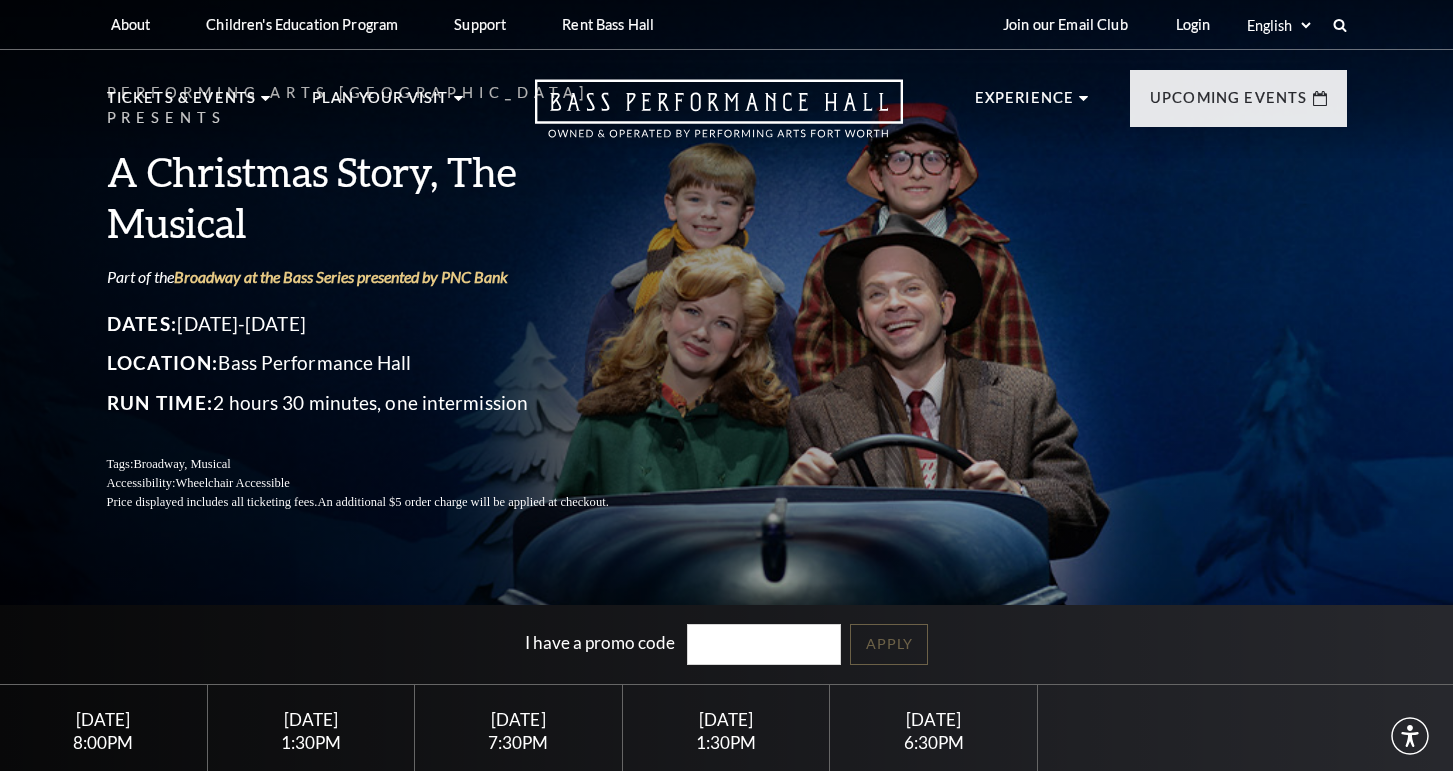 scroll, scrollTop: 0, scrollLeft: 0, axis: both 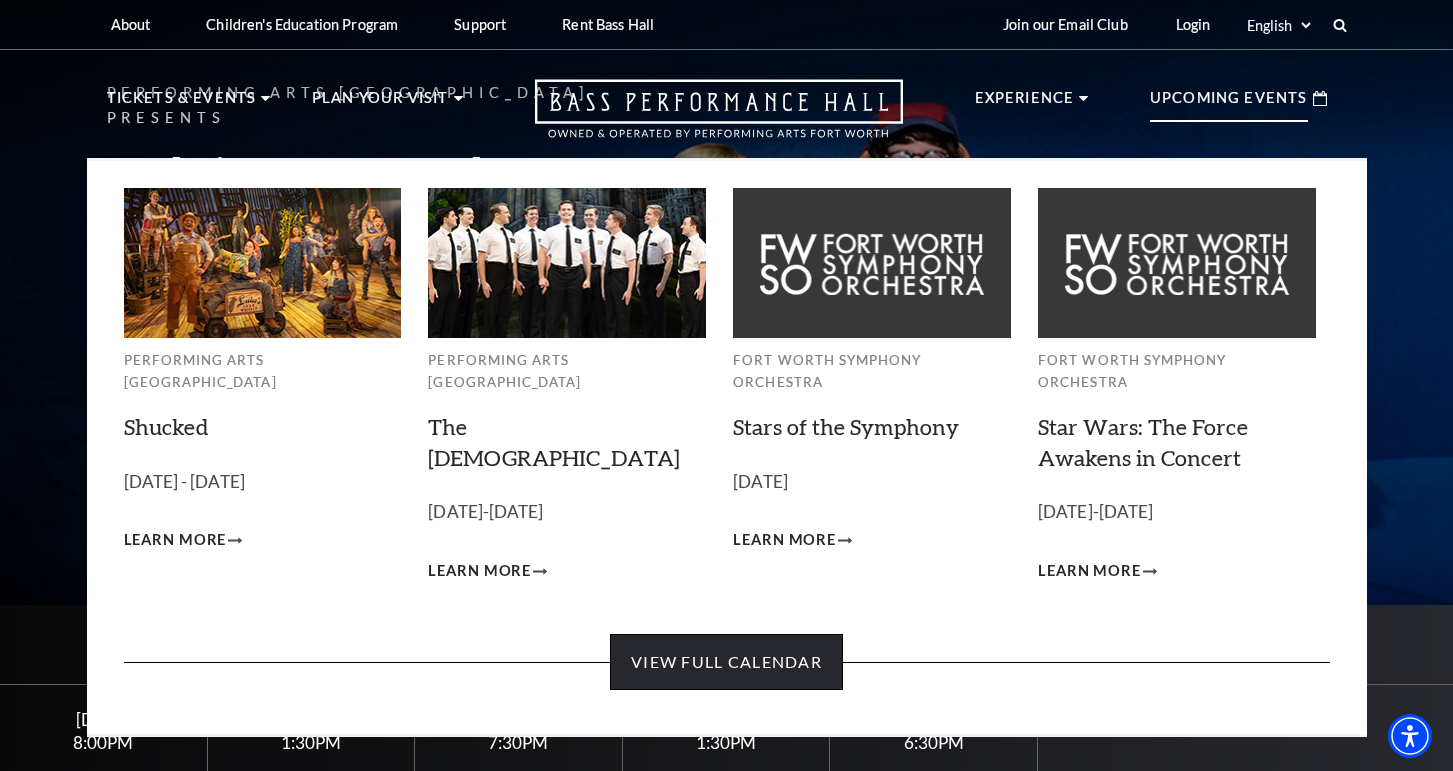 click on "View Full Calendar" at bounding box center (726, 662) 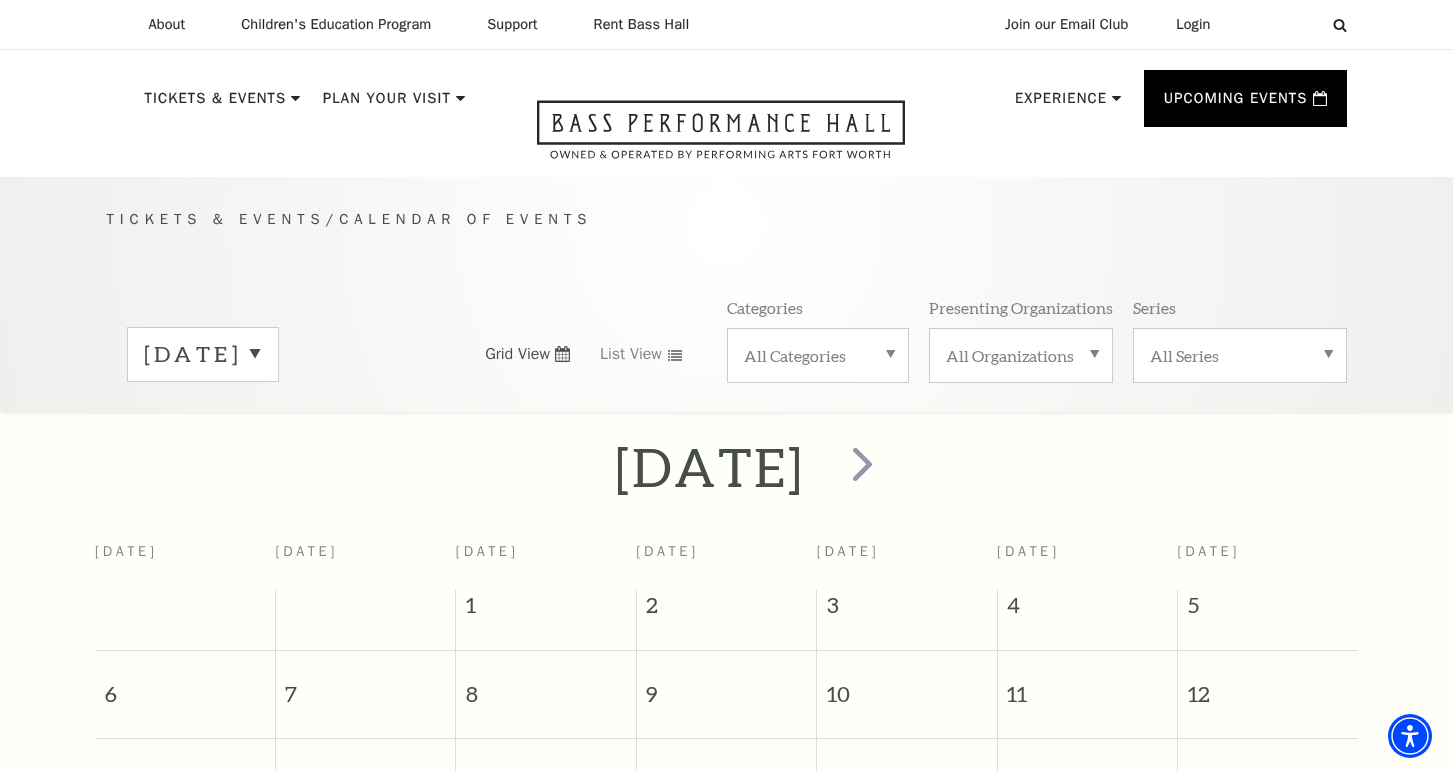 scroll, scrollTop: 162, scrollLeft: 0, axis: vertical 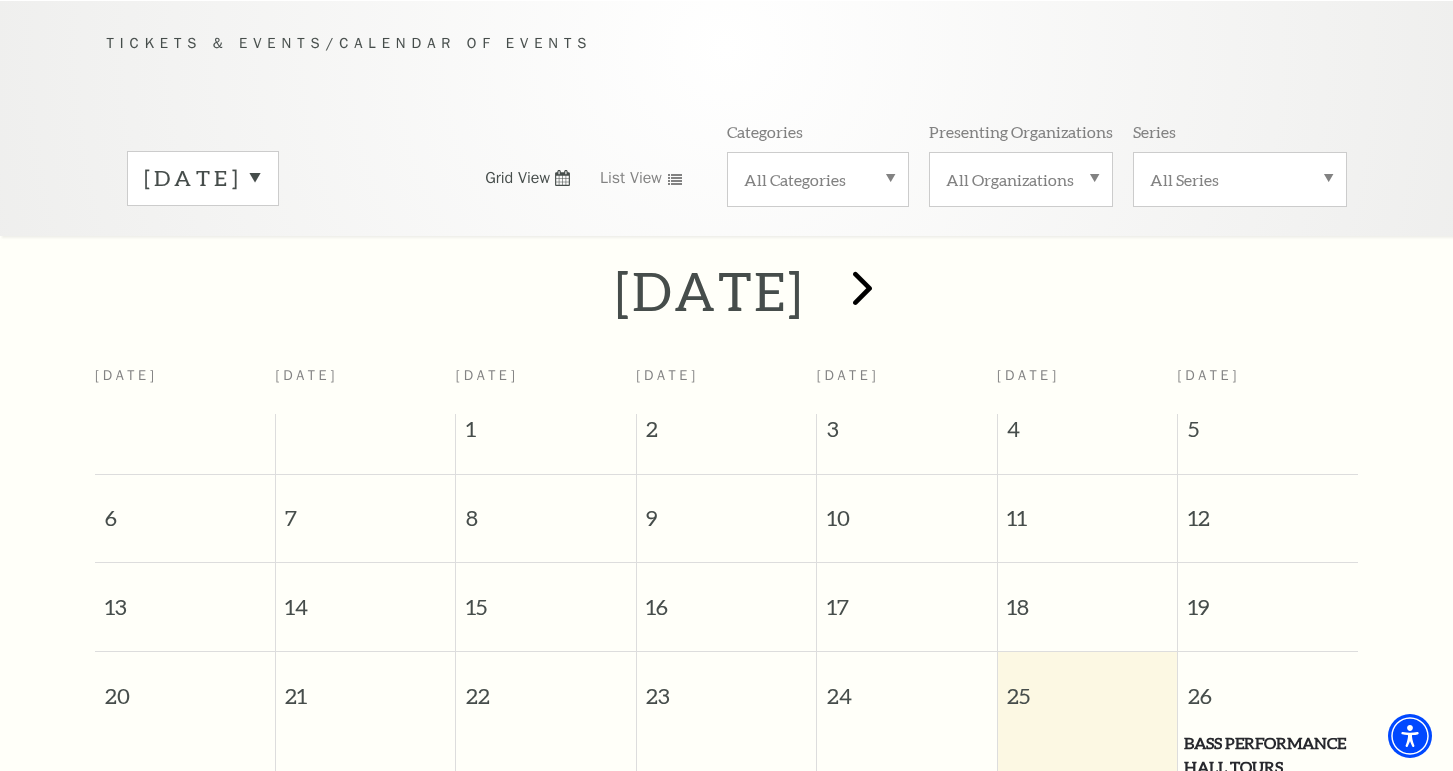 click at bounding box center [862, 287] 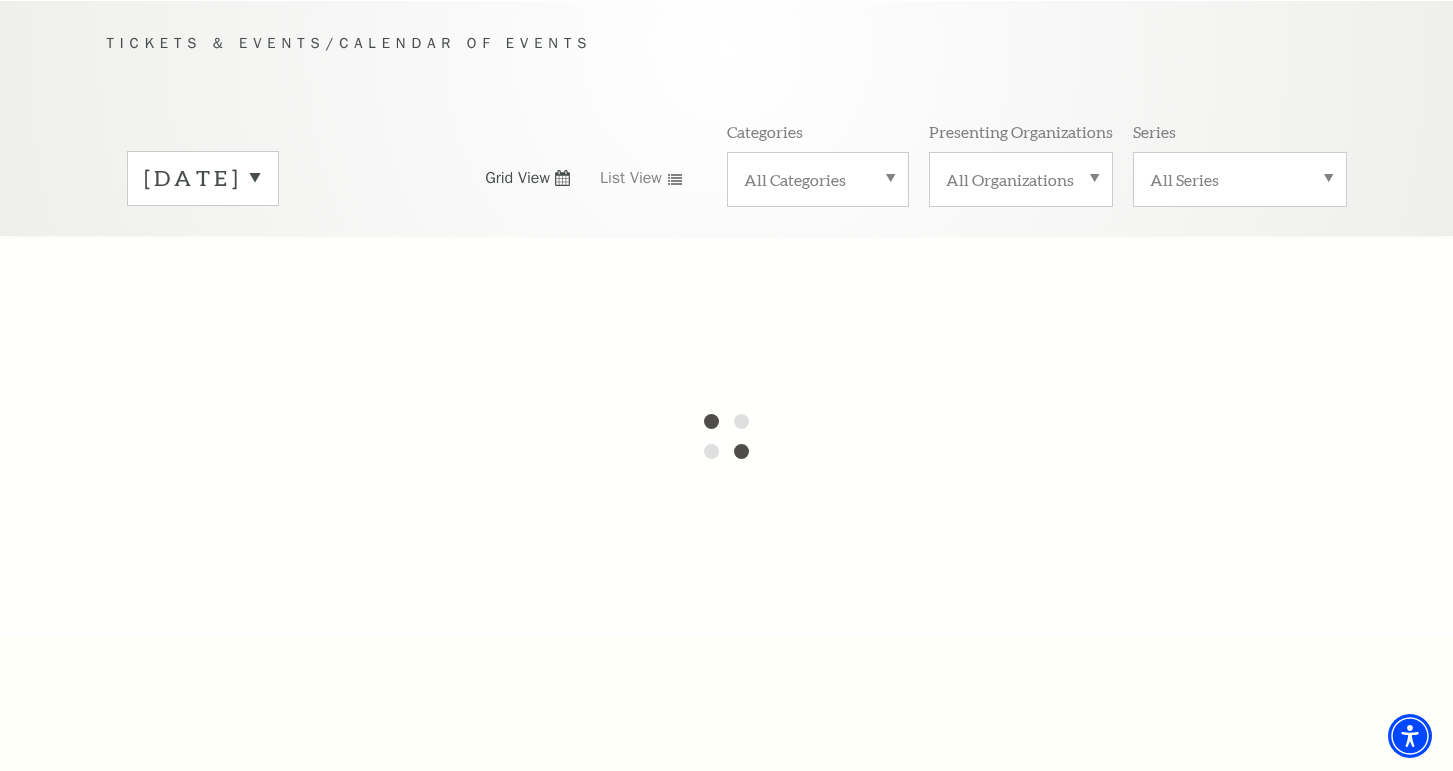 click on "July 2025" at bounding box center [203, 178] 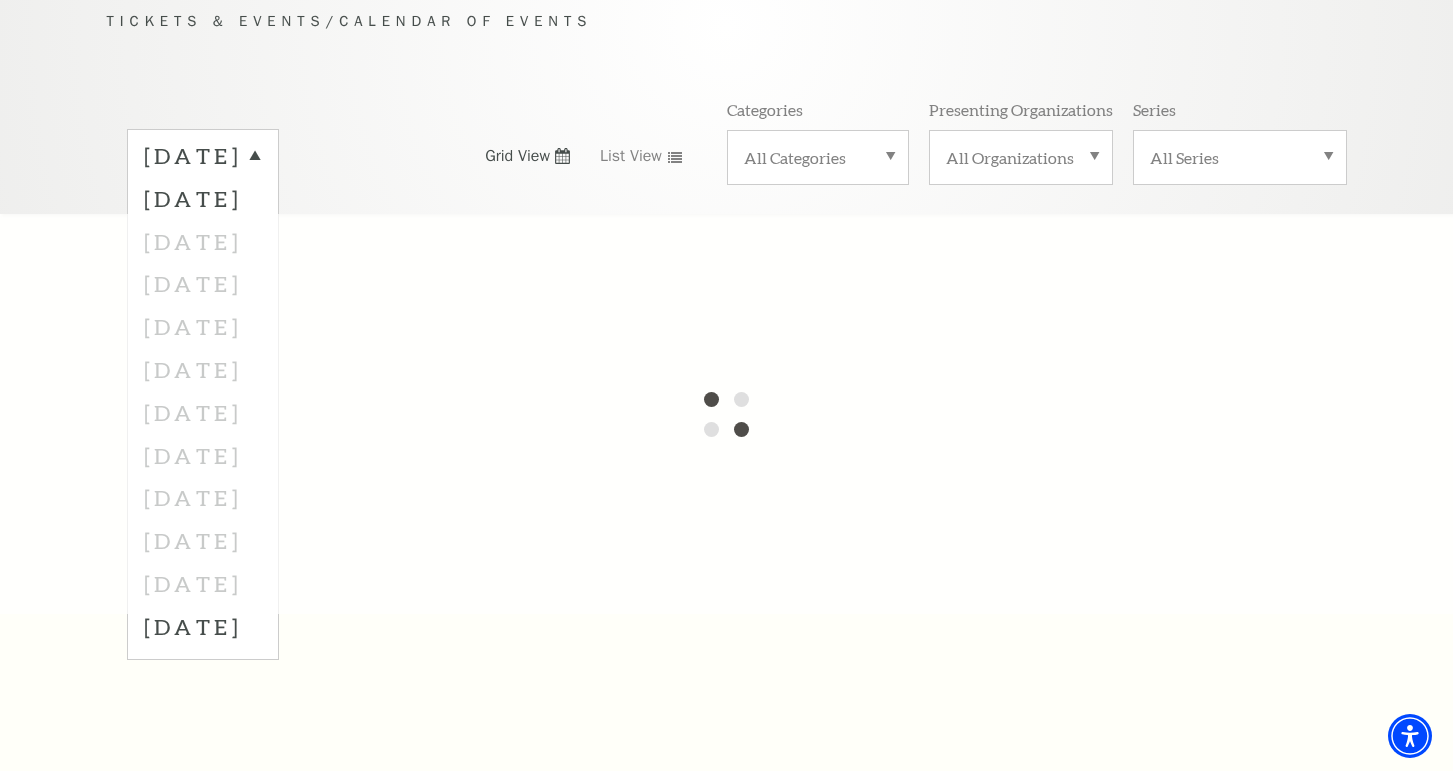 scroll, scrollTop: 144, scrollLeft: 0, axis: vertical 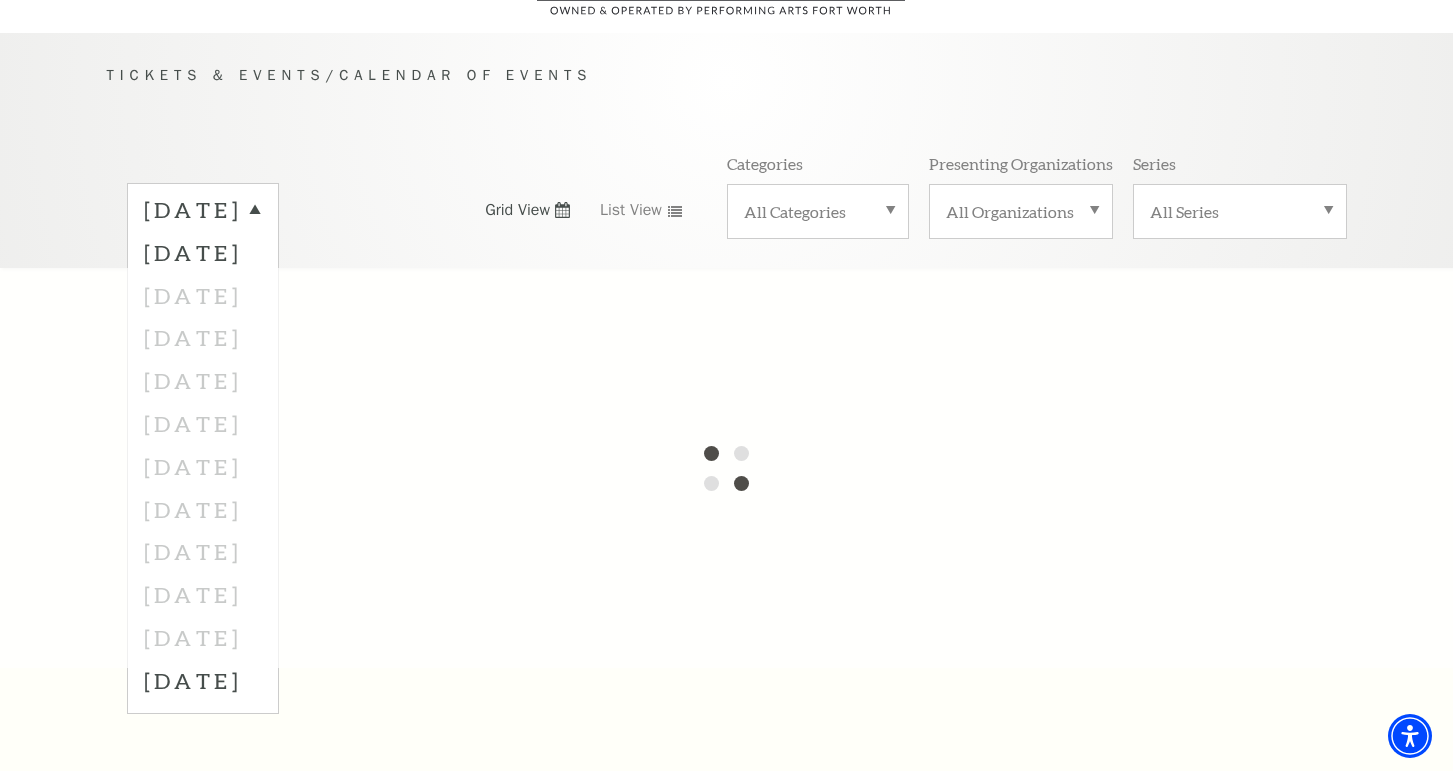 click at bounding box center [726, 468] 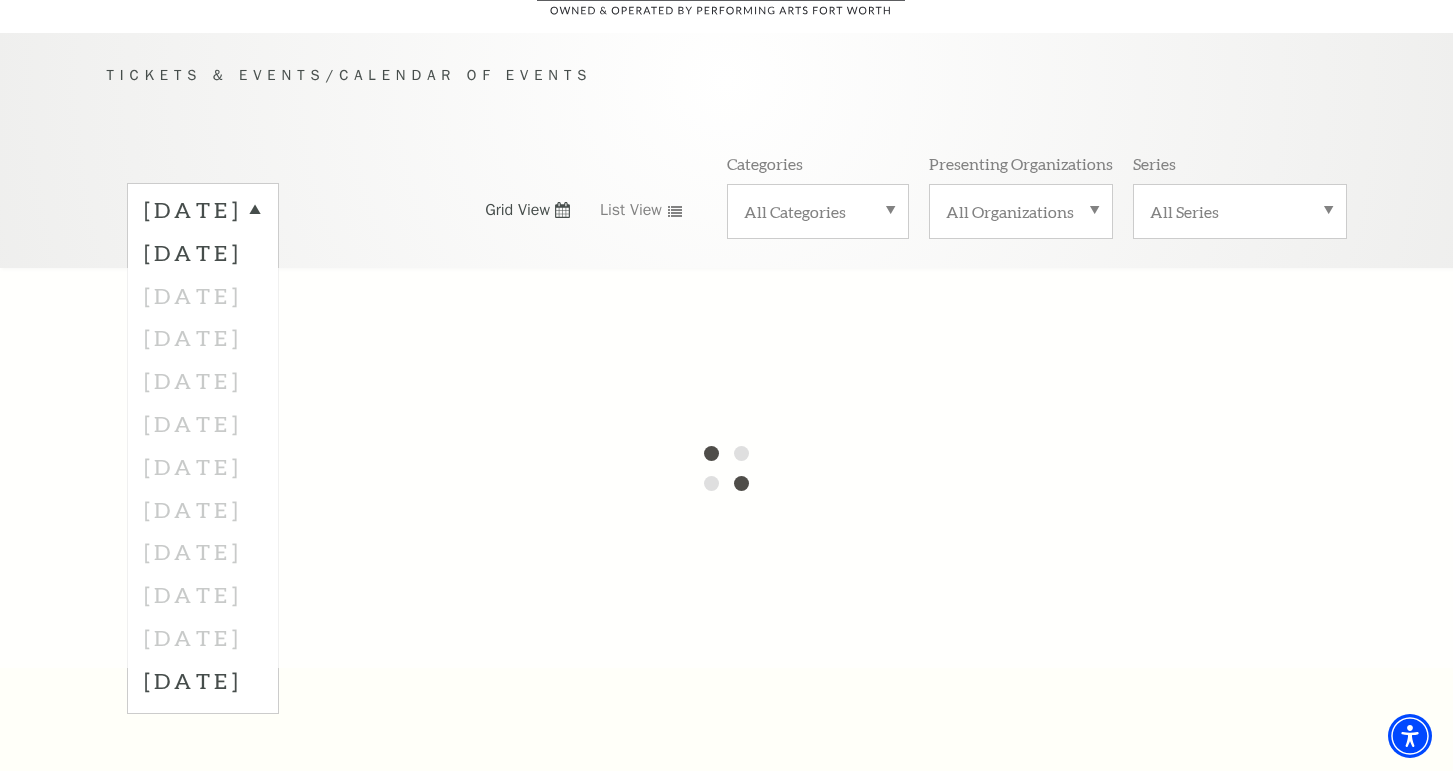 click at bounding box center [726, 468] 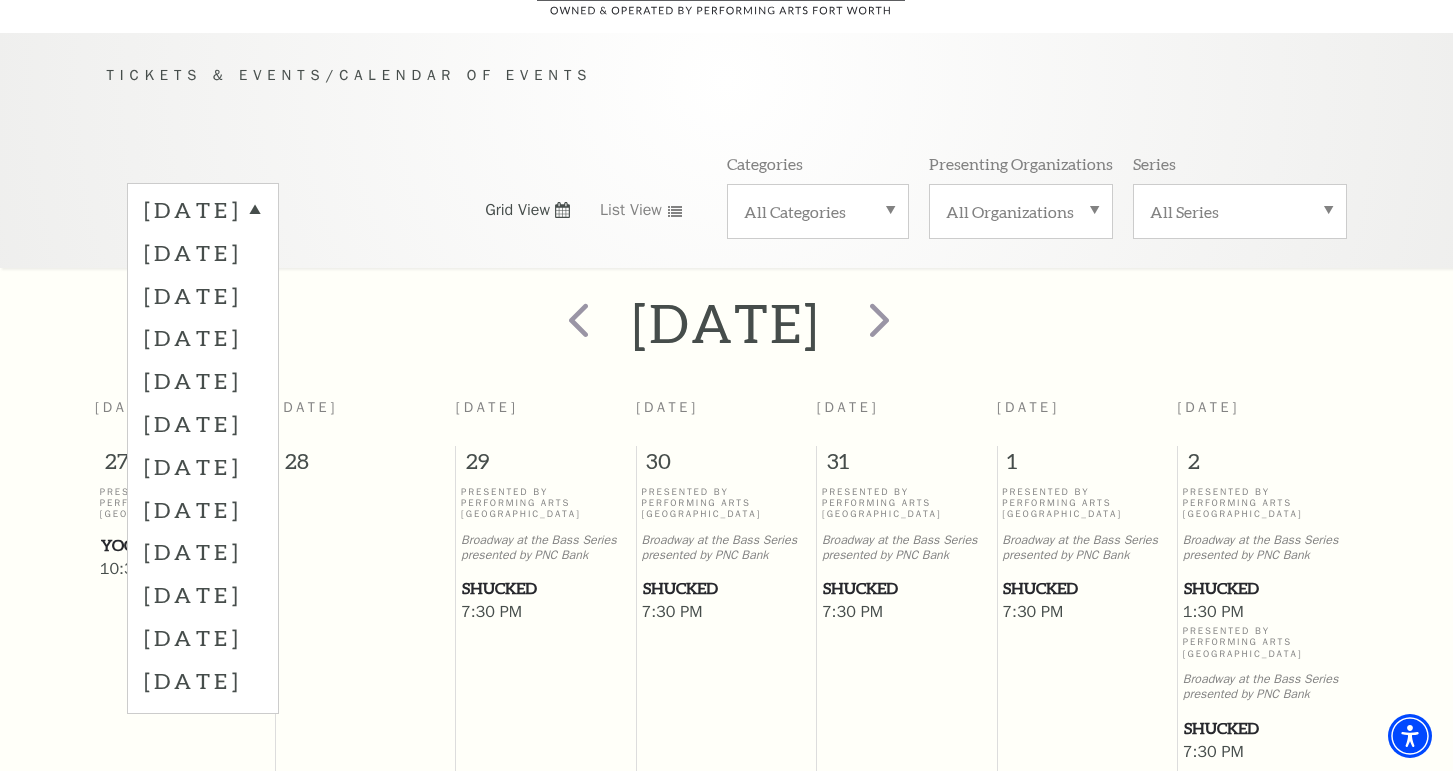 scroll, scrollTop: 176, scrollLeft: 0, axis: vertical 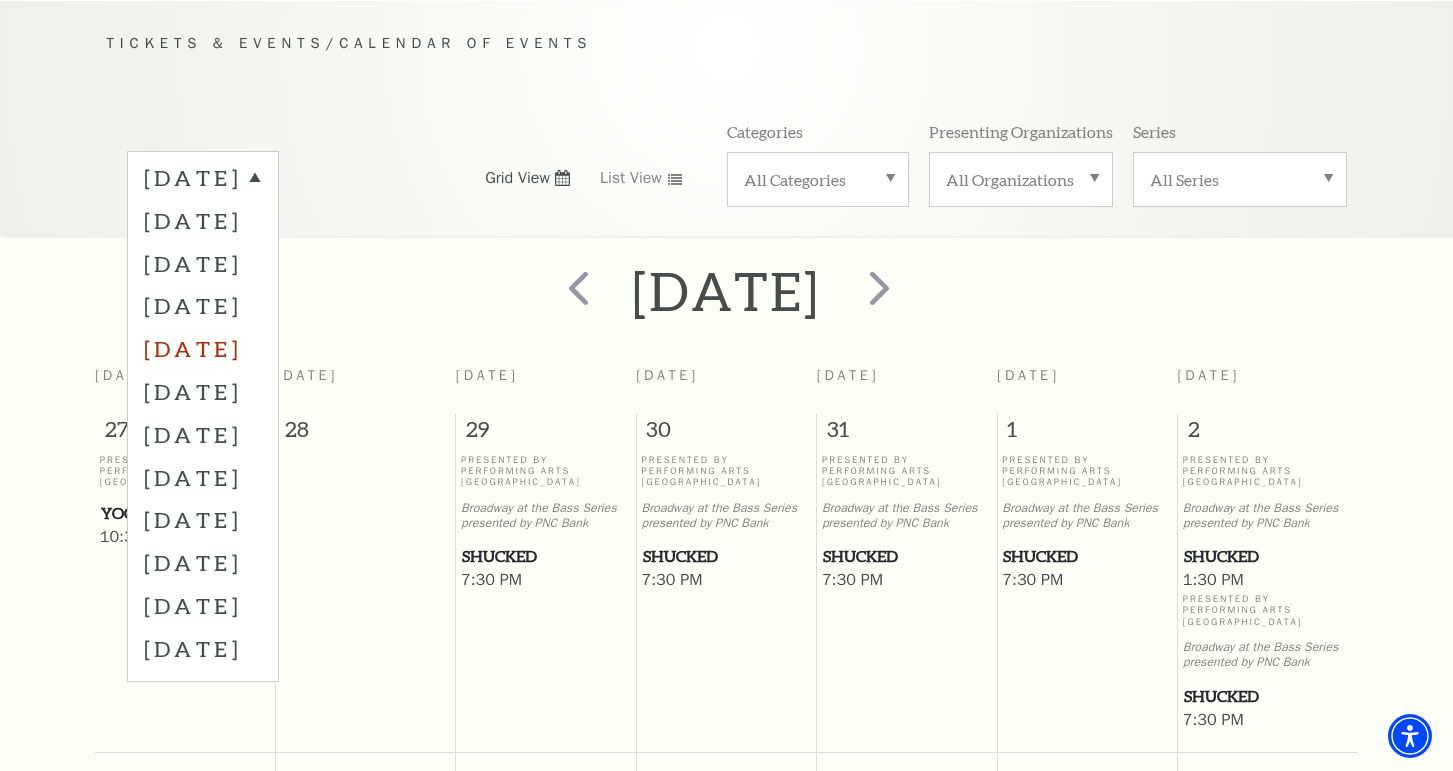 click on "November 2025" at bounding box center (203, 348) 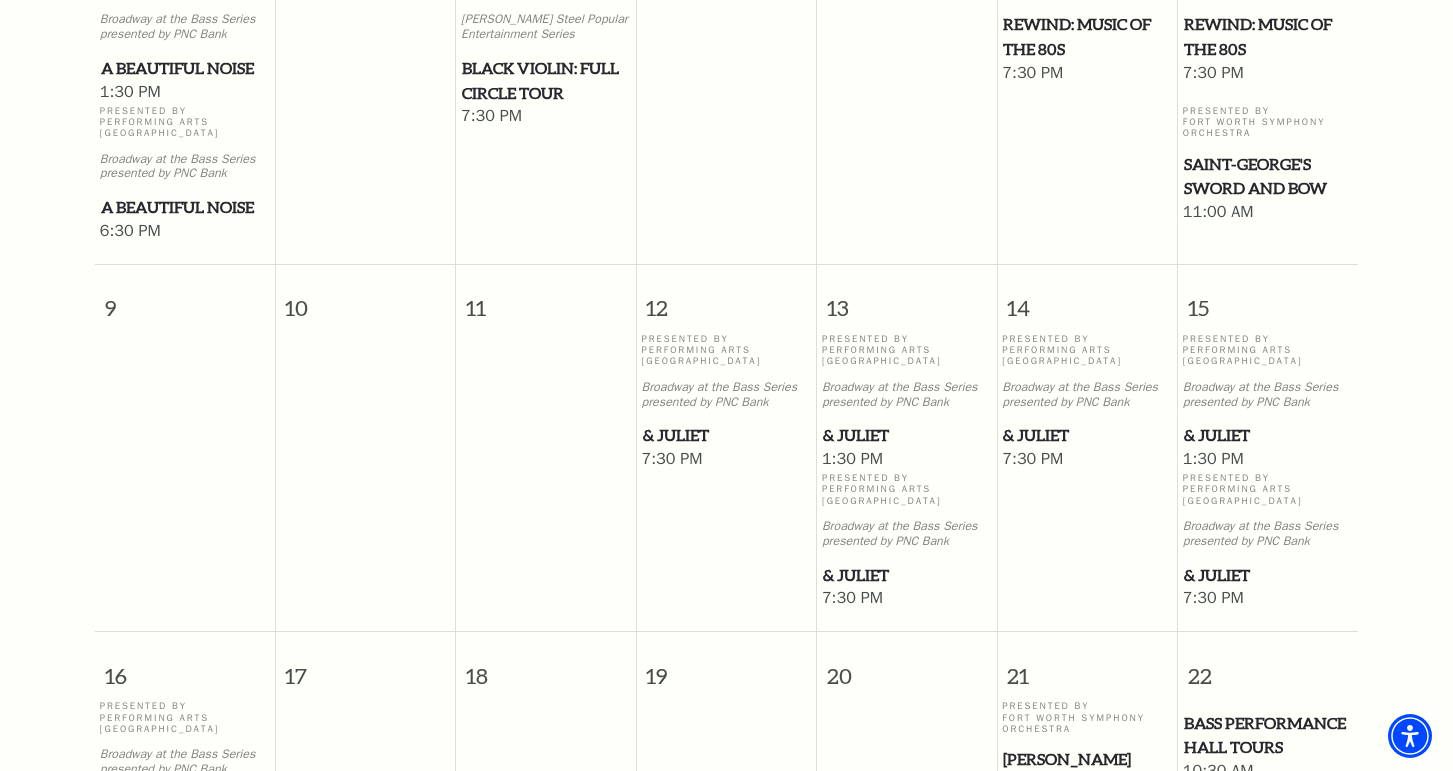 scroll, scrollTop: 1041, scrollLeft: 0, axis: vertical 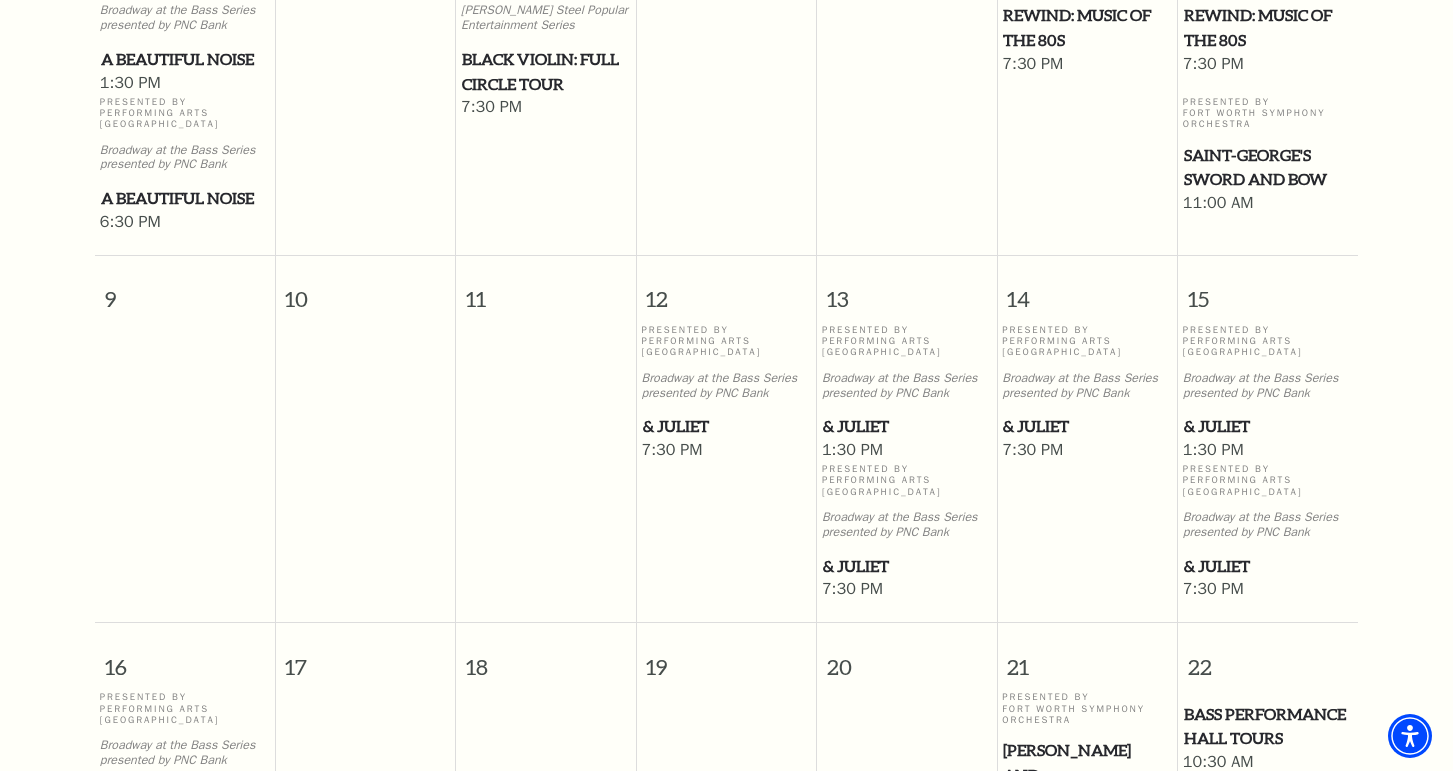 click on "& Juliet" at bounding box center [1268, 426] 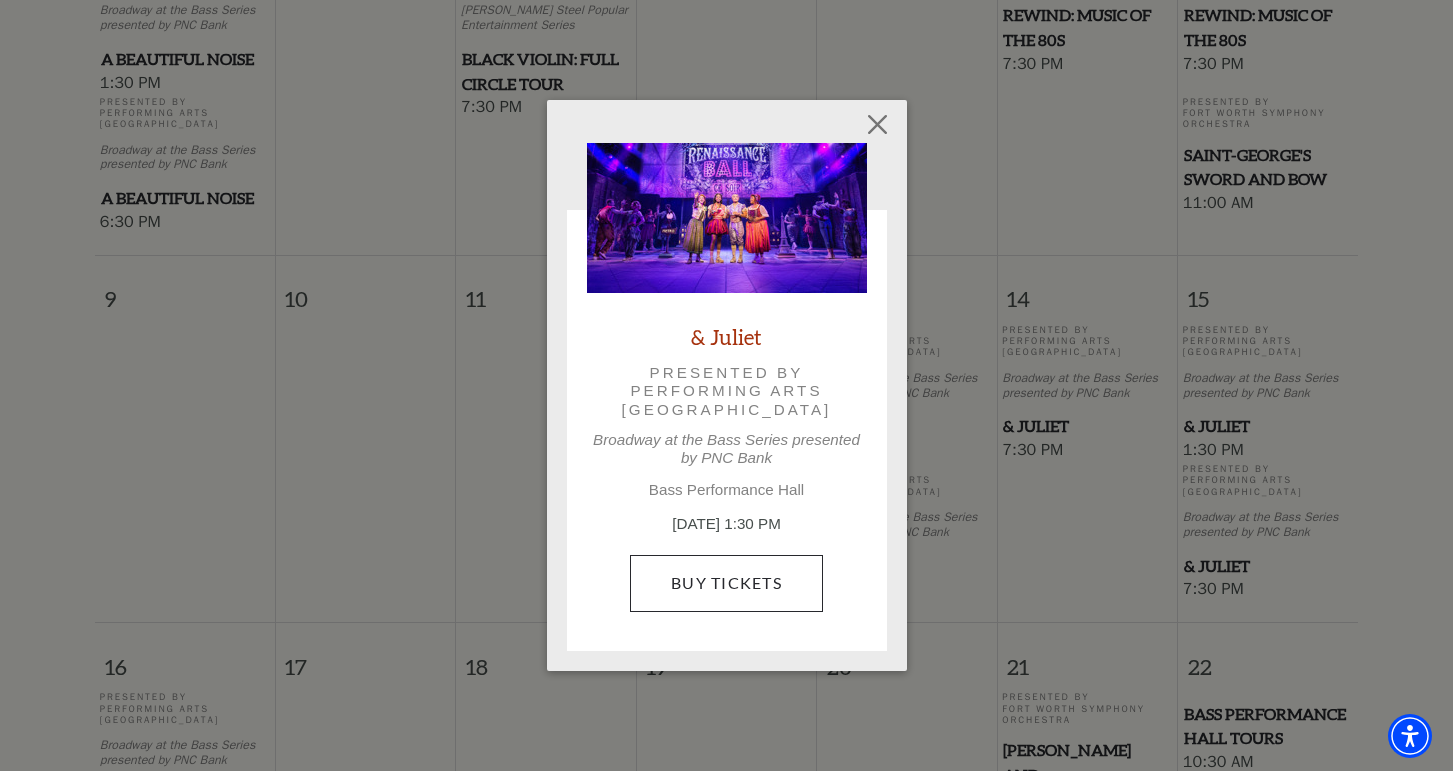 click on "Buy Tickets" at bounding box center (726, 583) 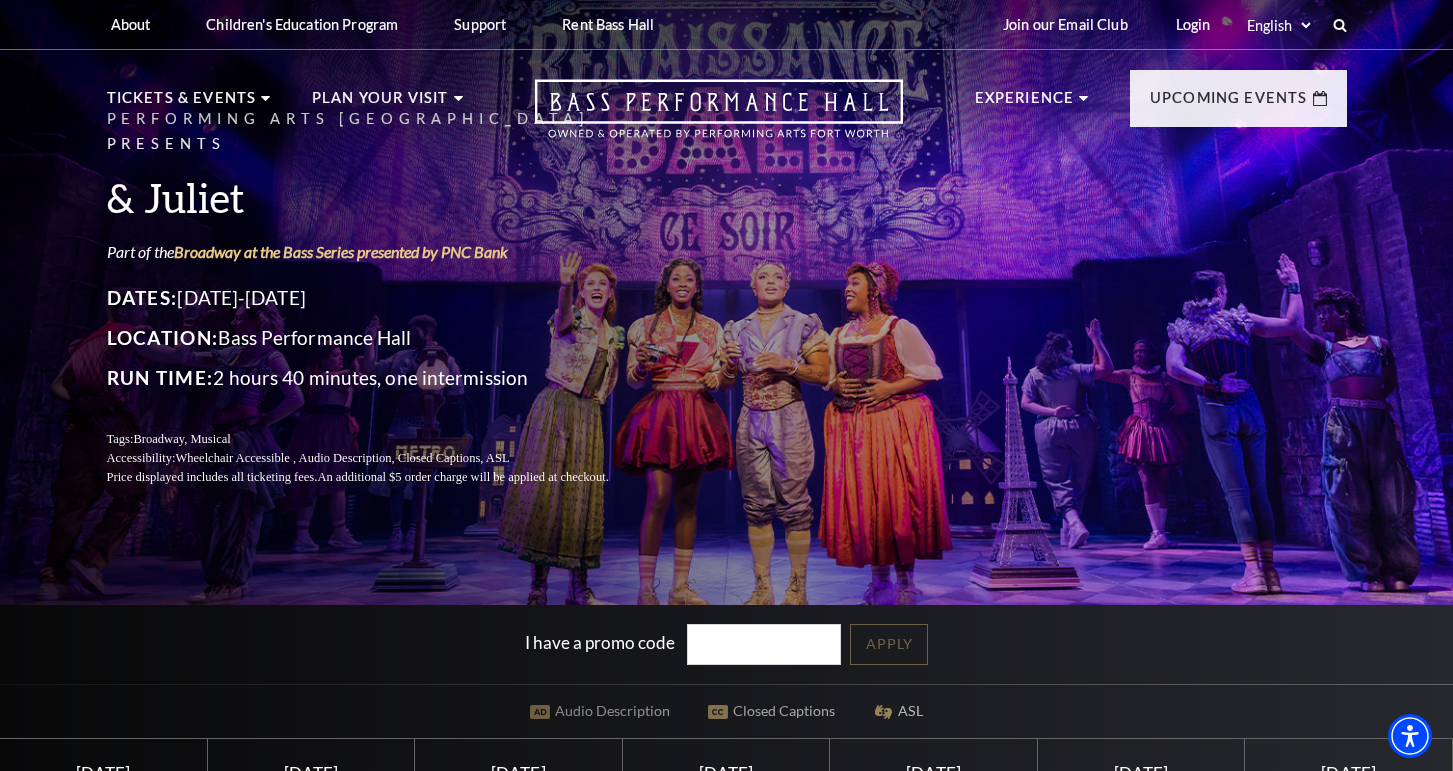scroll, scrollTop: 0, scrollLeft: 0, axis: both 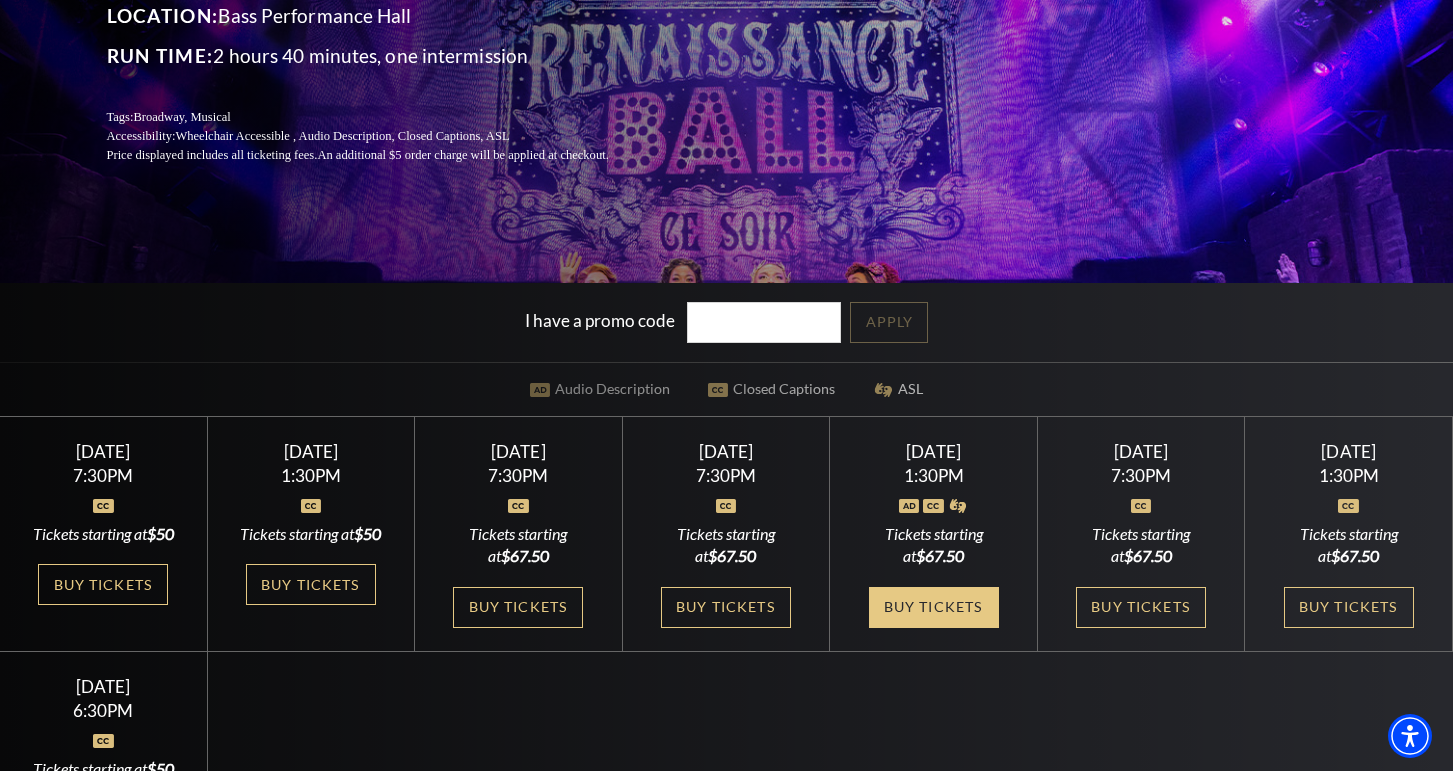 click on "Buy Tickets" at bounding box center (934, 607) 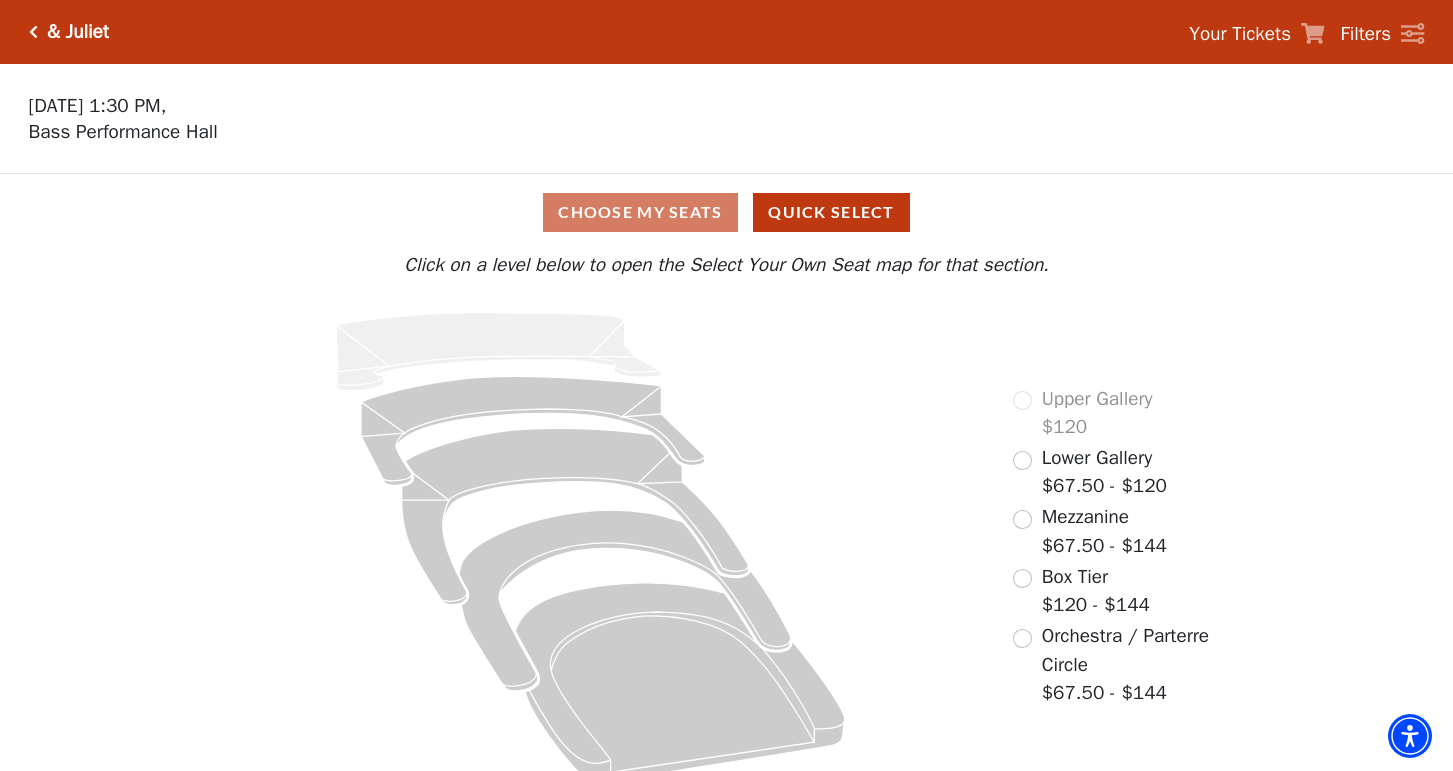 scroll, scrollTop: 0, scrollLeft: 0, axis: both 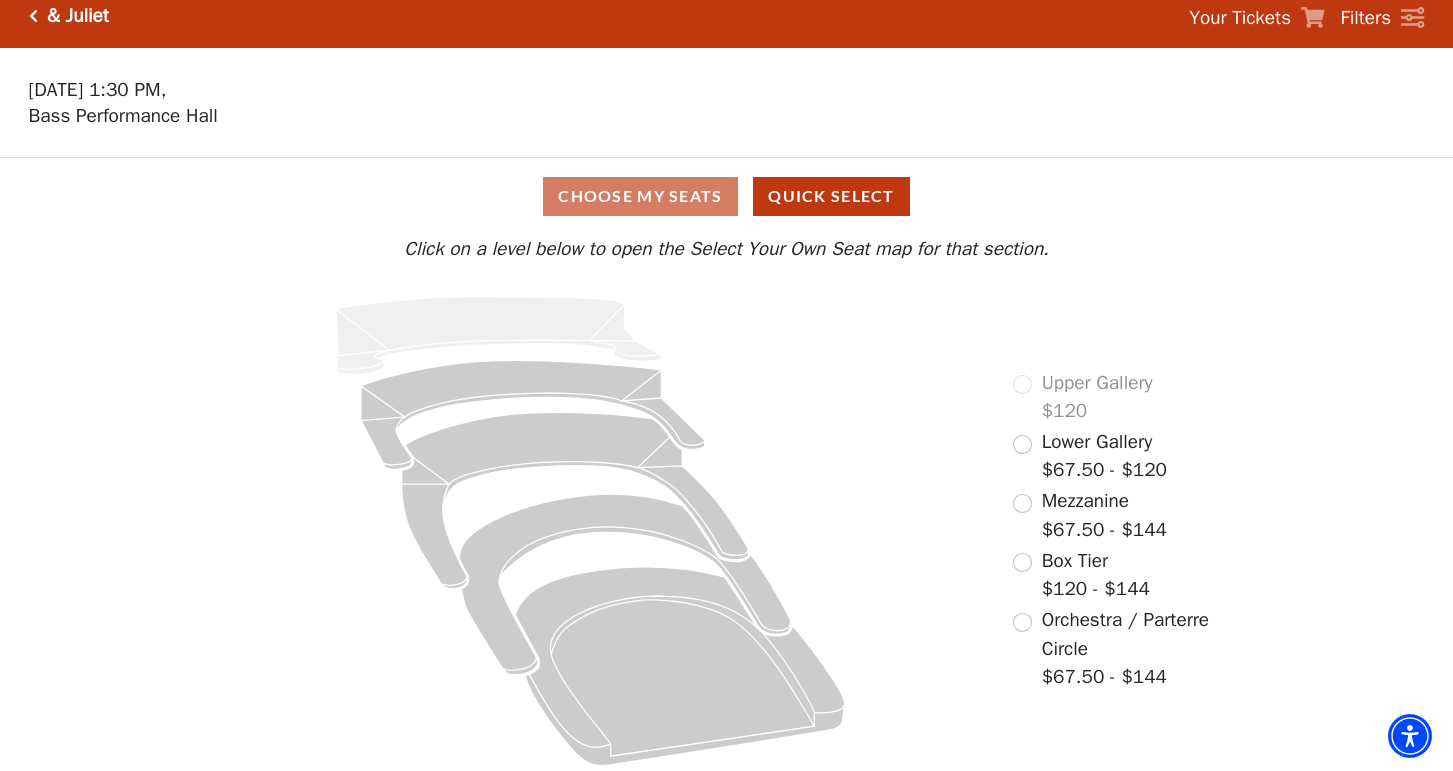 click on "Choose My Seats
Quick Select" at bounding box center [727, 196] 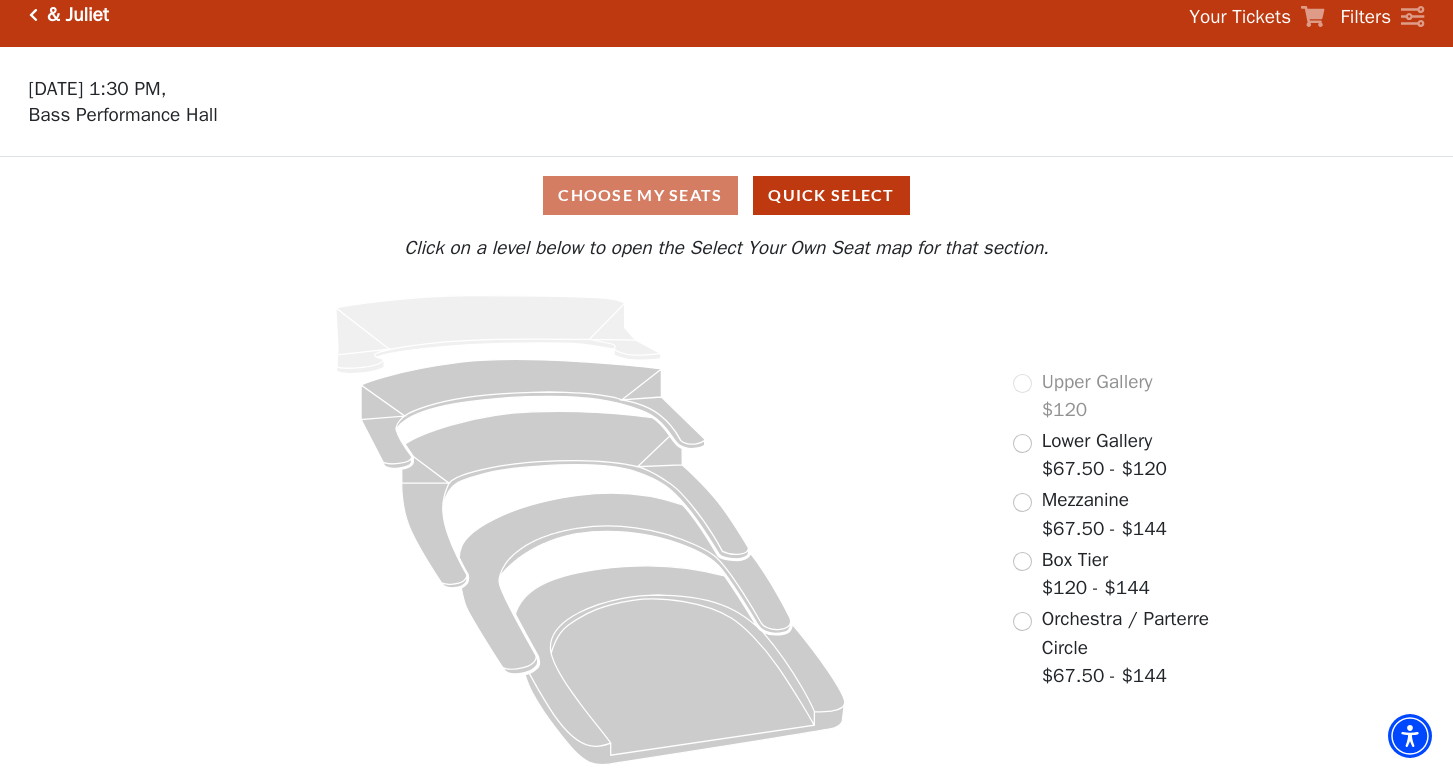 scroll, scrollTop: 16, scrollLeft: 0, axis: vertical 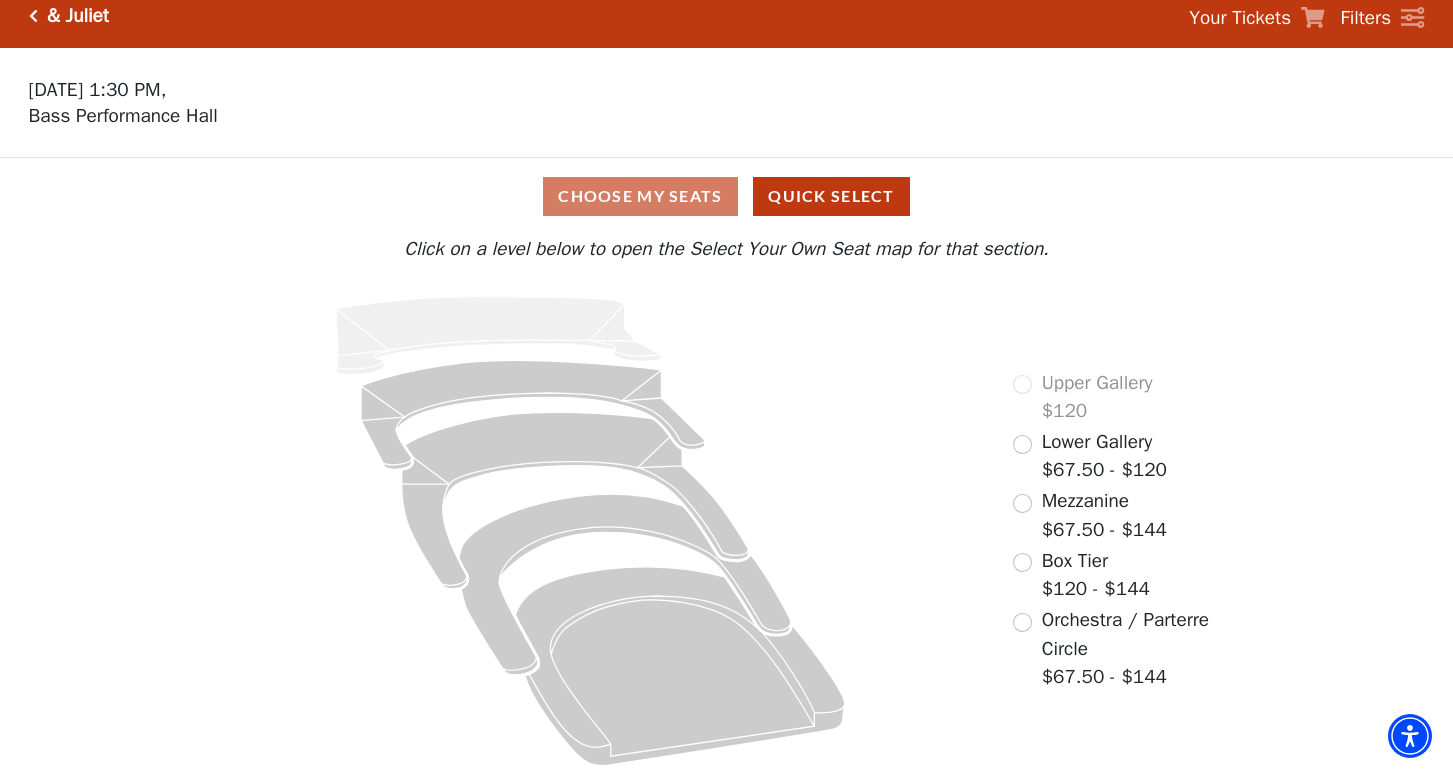 click on "Choose My Seats
Quick Select" at bounding box center (727, 196) 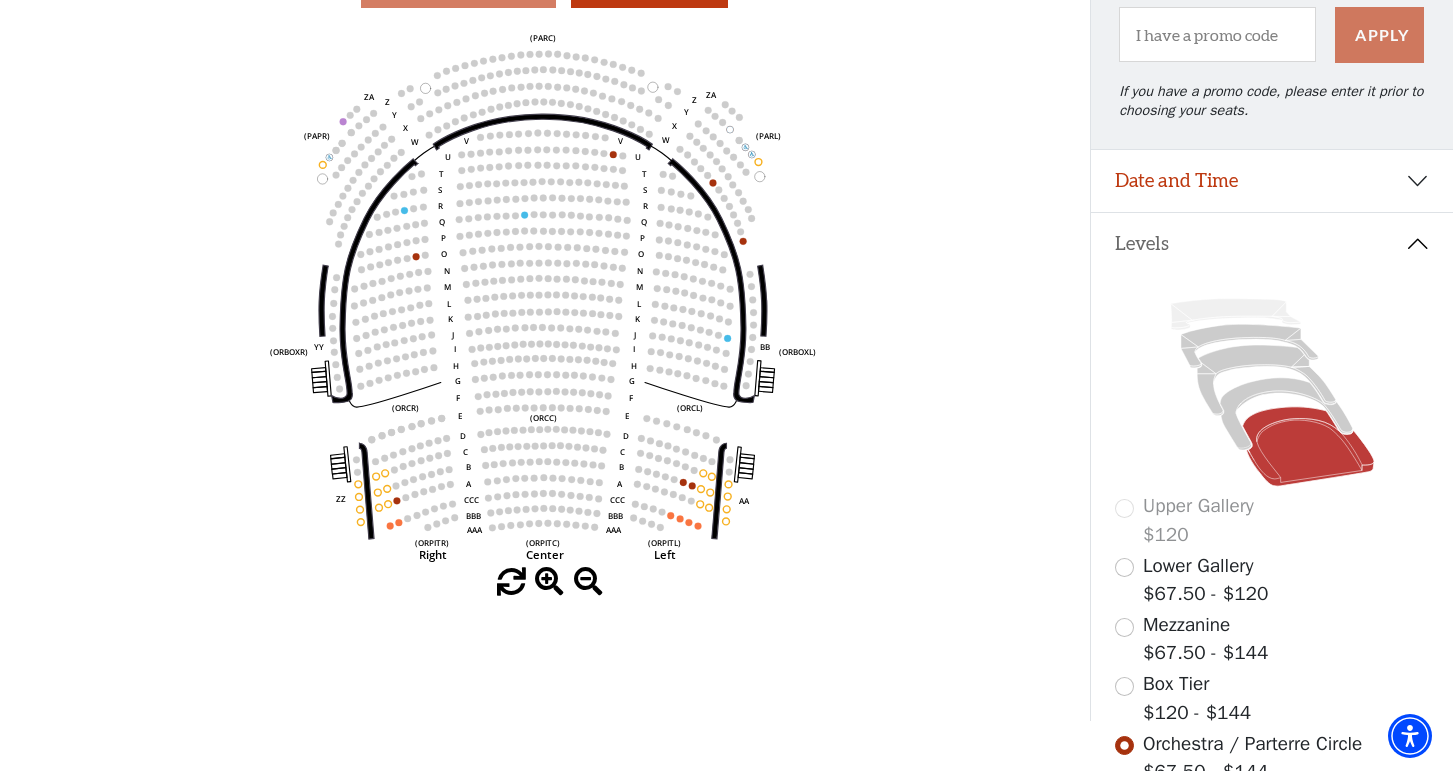 scroll, scrollTop: 222, scrollLeft: 0, axis: vertical 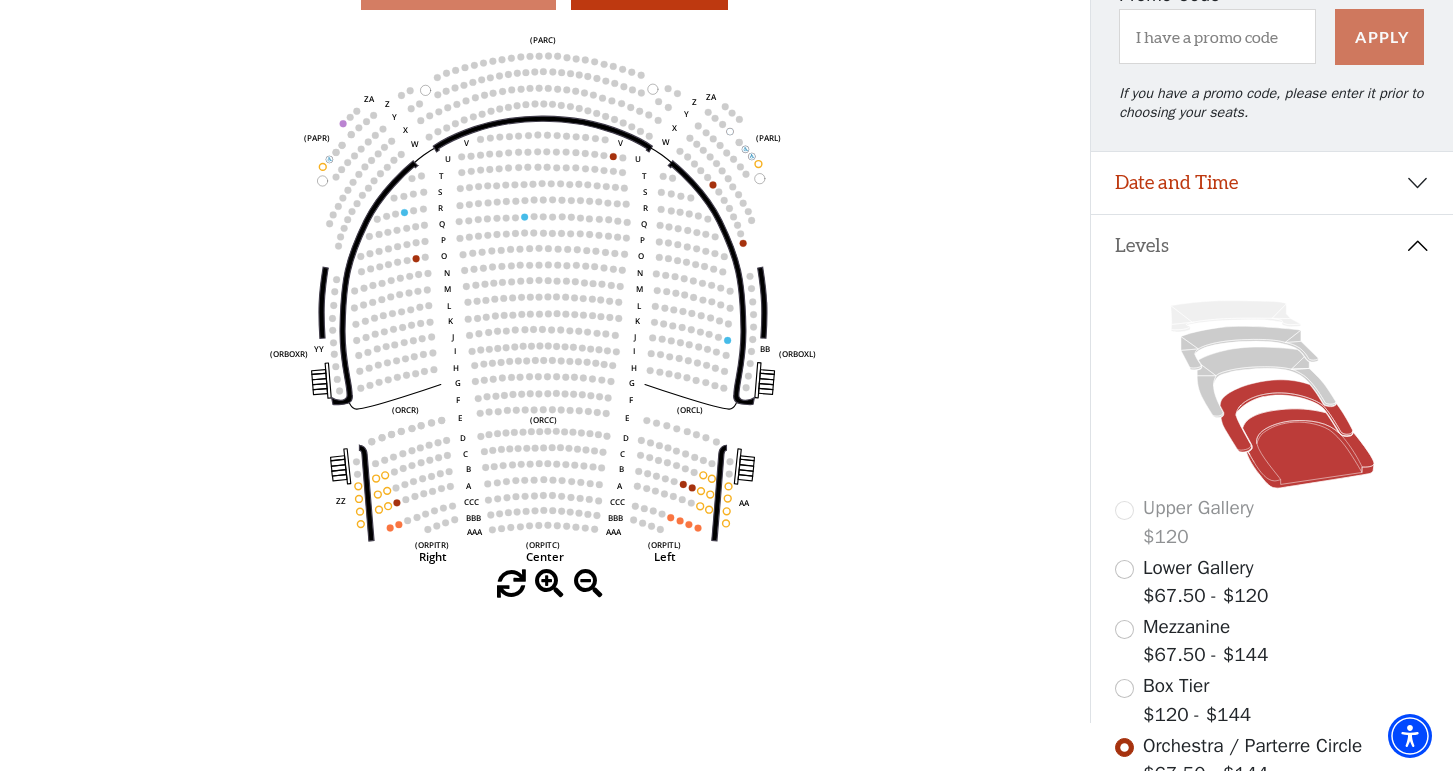 click 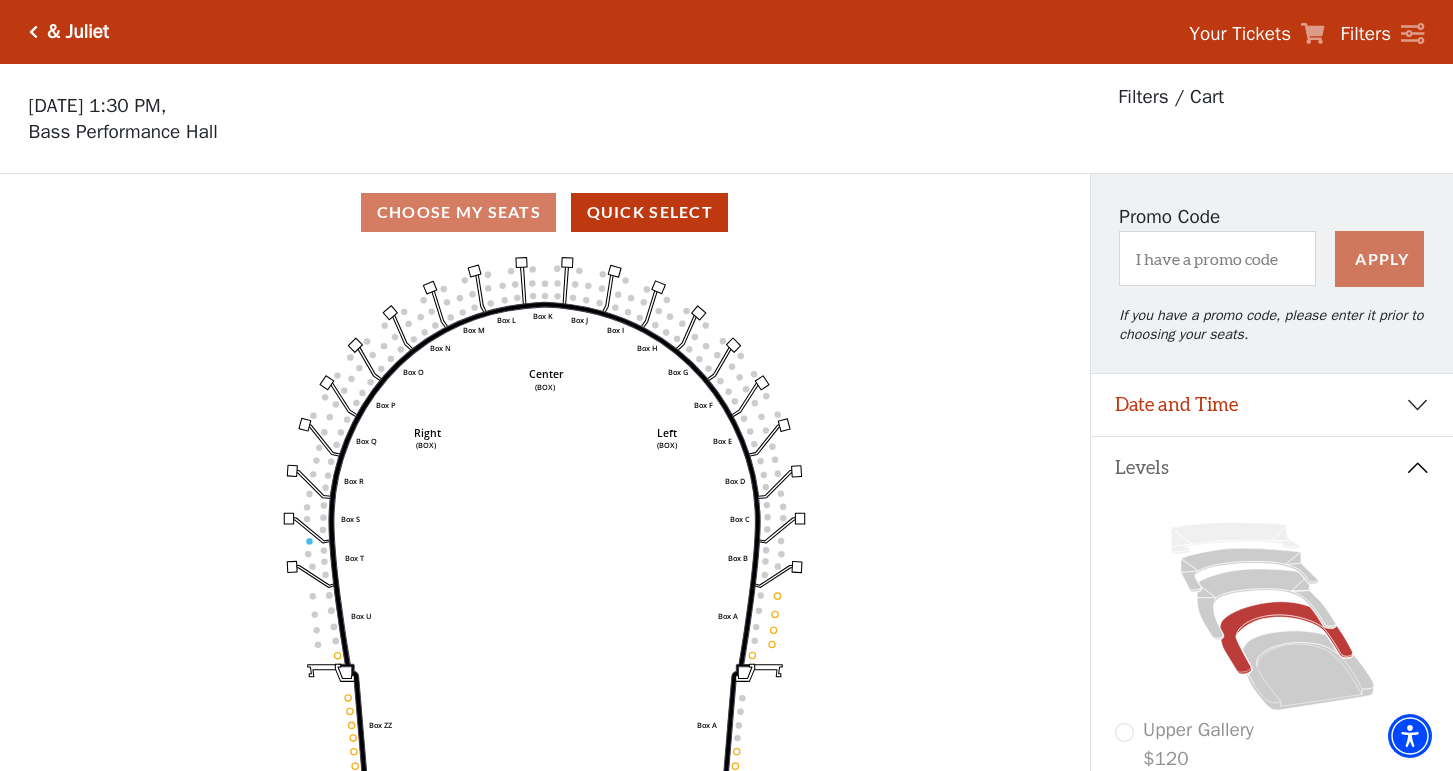 scroll, scrollTop: 93, scrollLeft: 0, axis: vertical 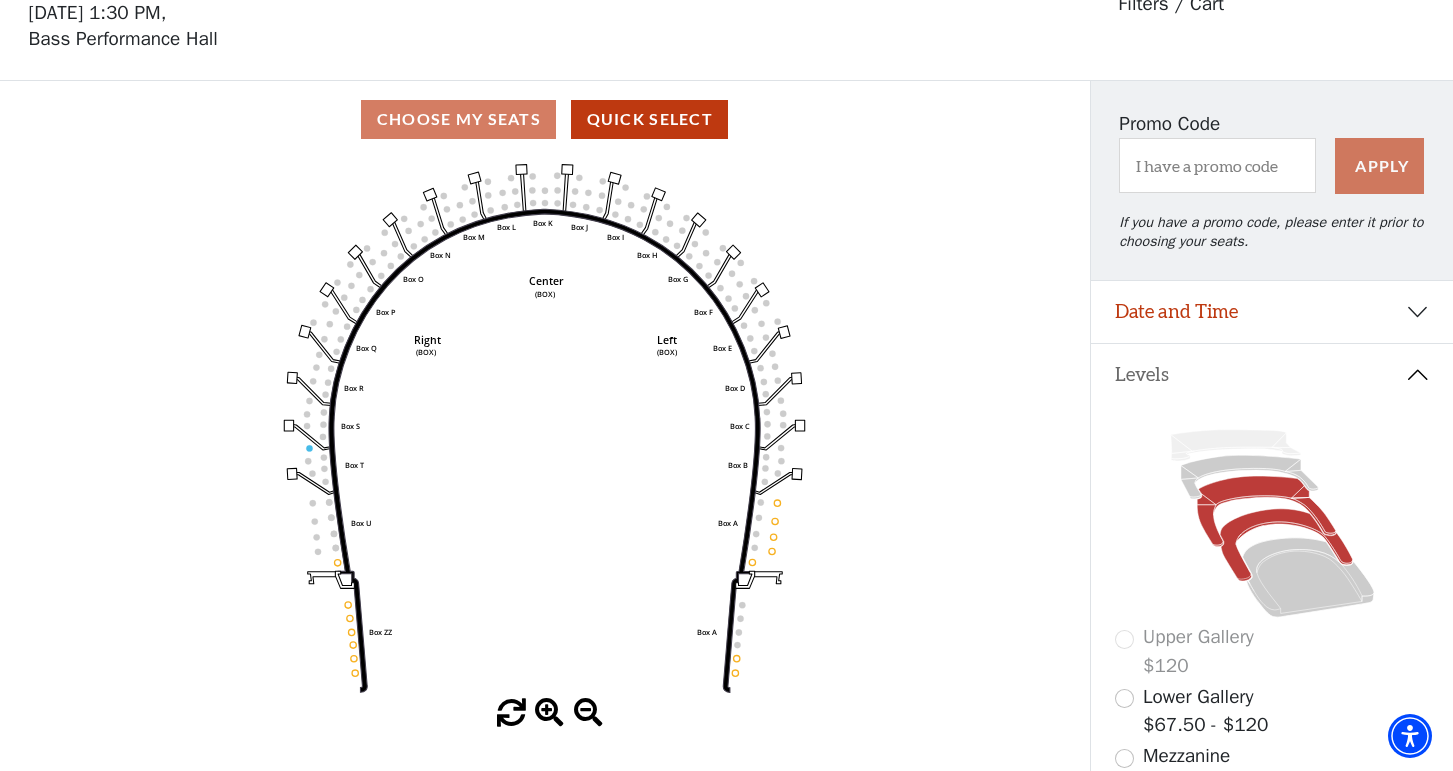 click 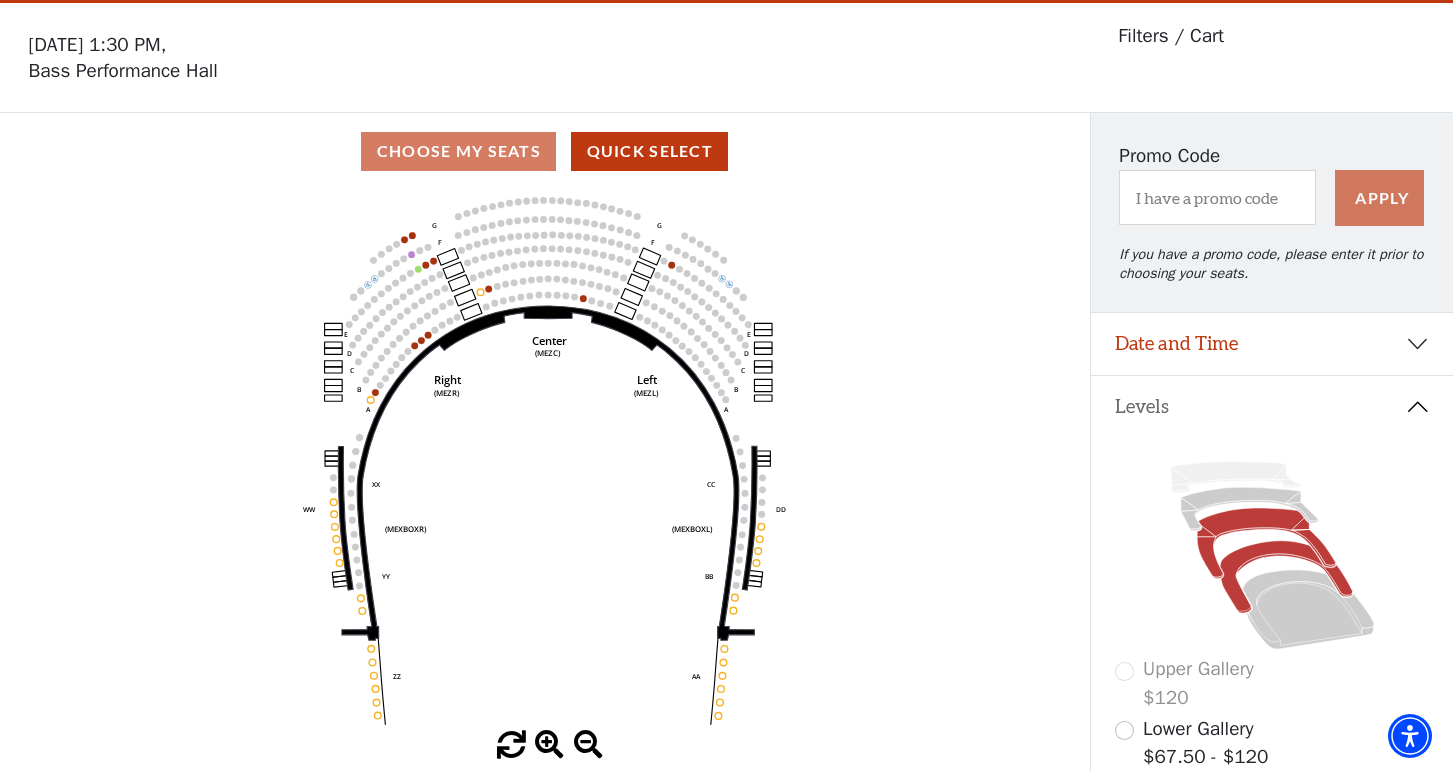 scroll, scrollTop: 10, scrollLeft: 0, axis: vertical 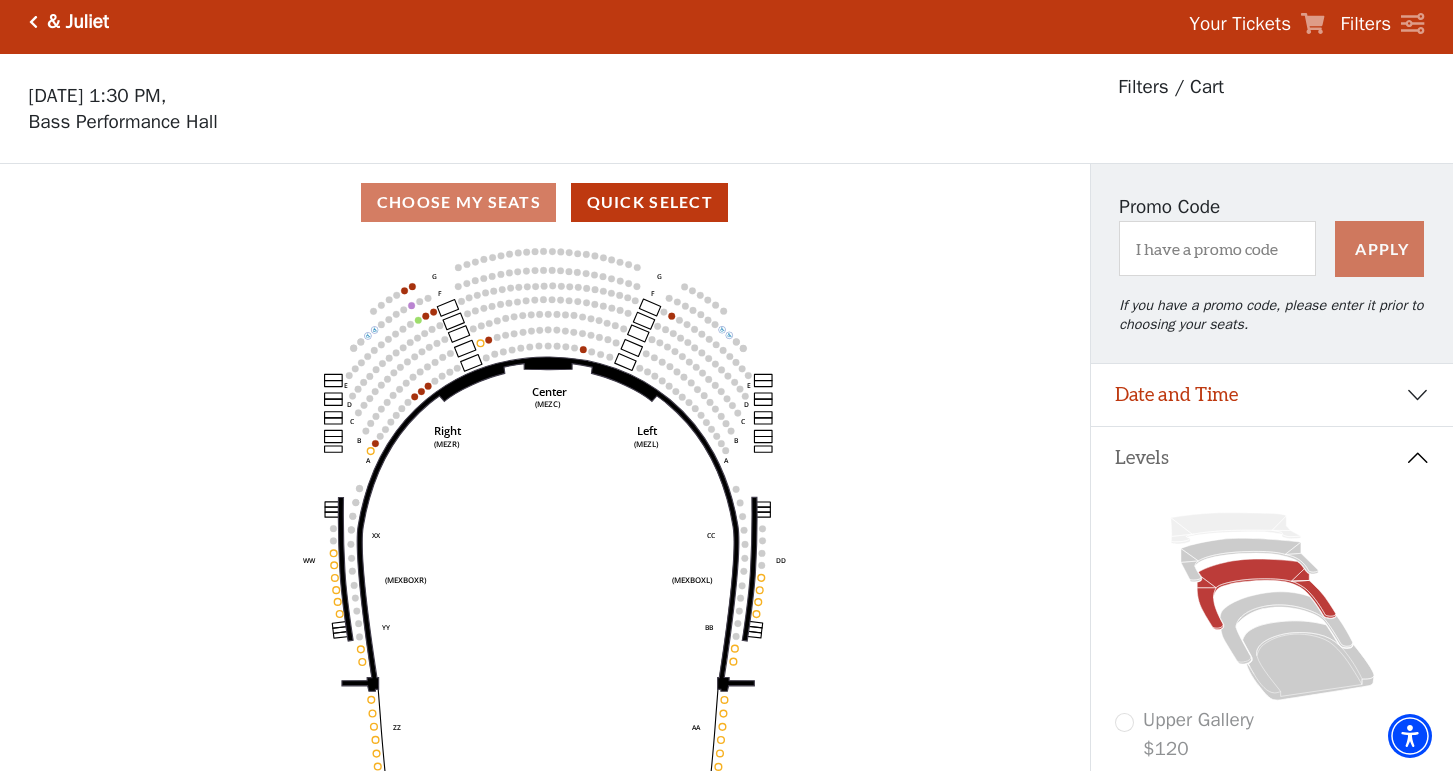 click on "Date and Time" at bounding box center [1272, 395] 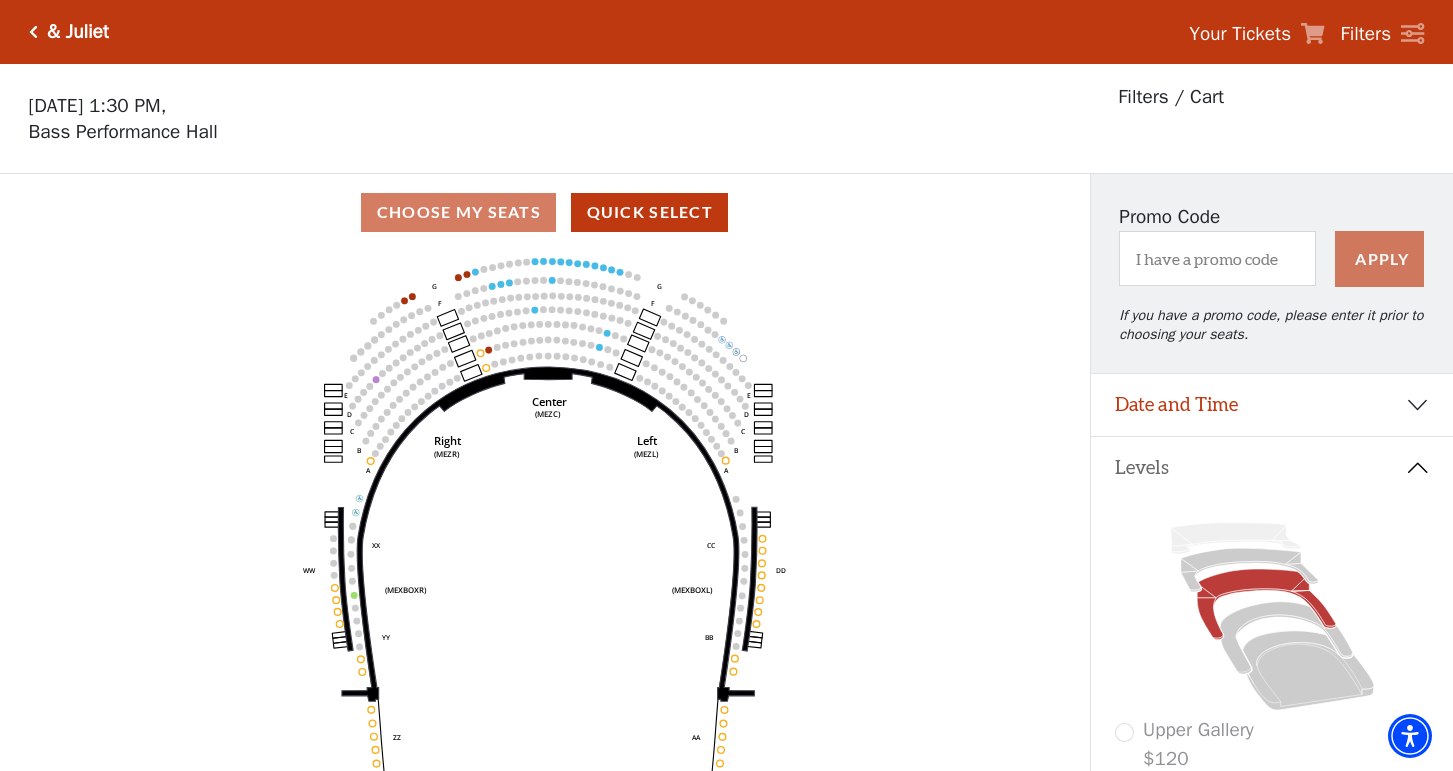 scroll, scrollTop: 93, scrollLeft: 0, axis: vertical 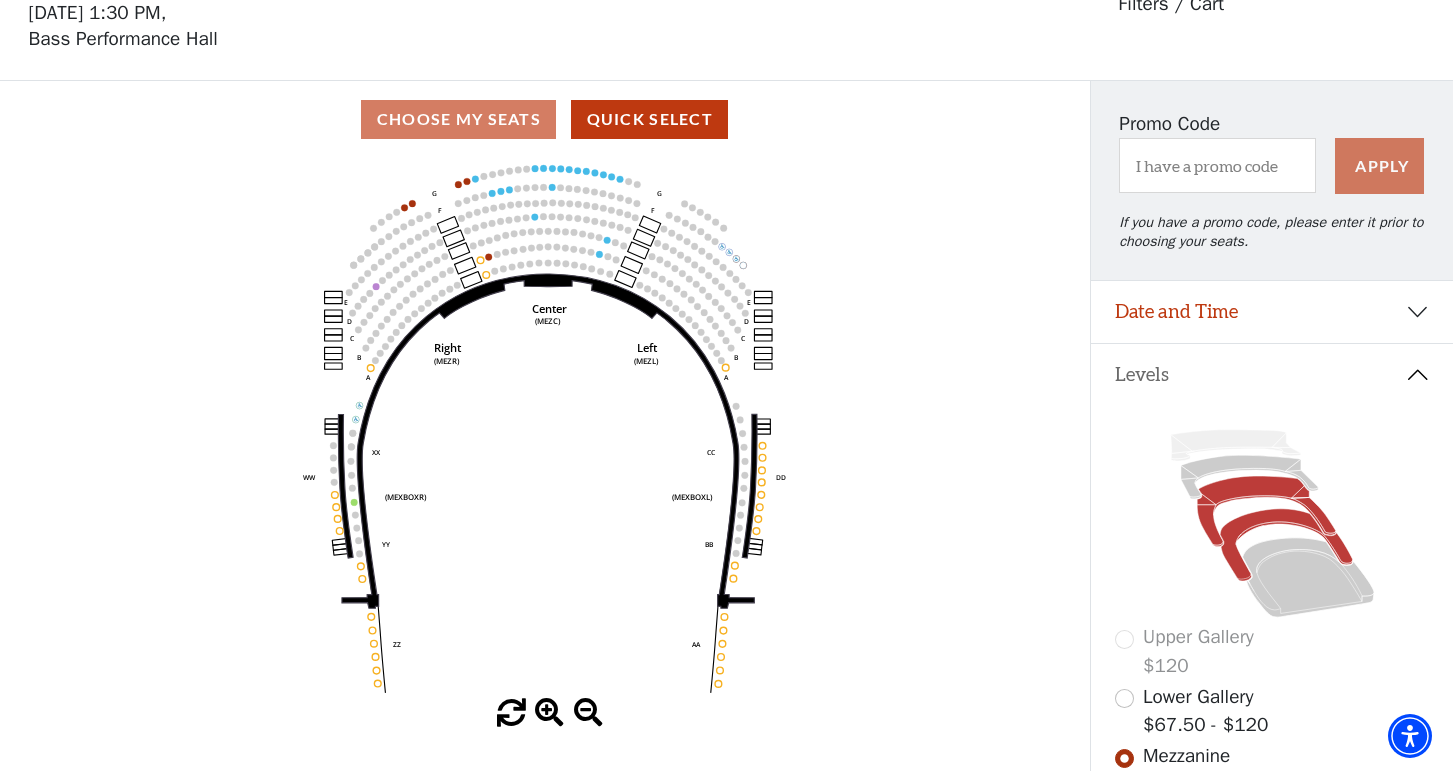click 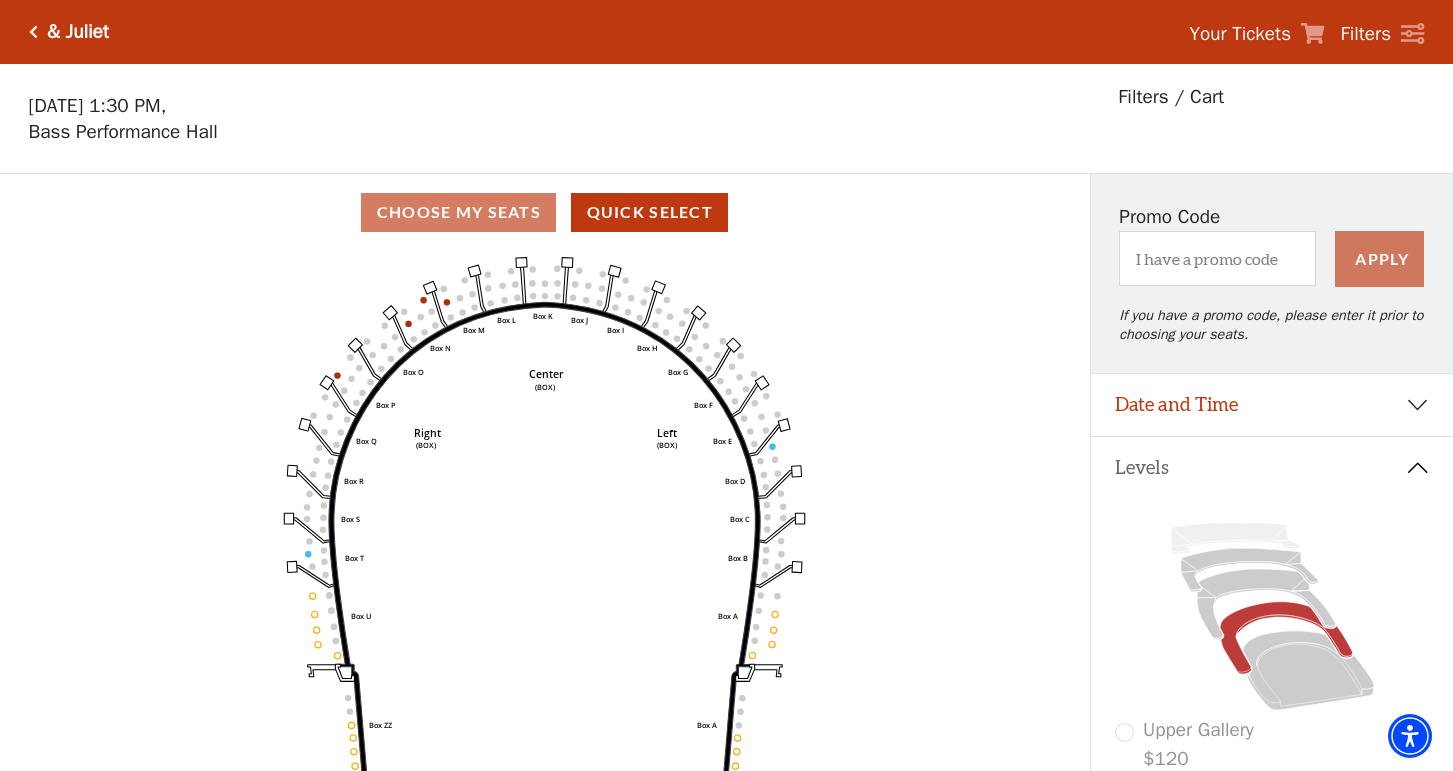scroll, scrollTop: 93, scrollLeft: 0, axis: vertical 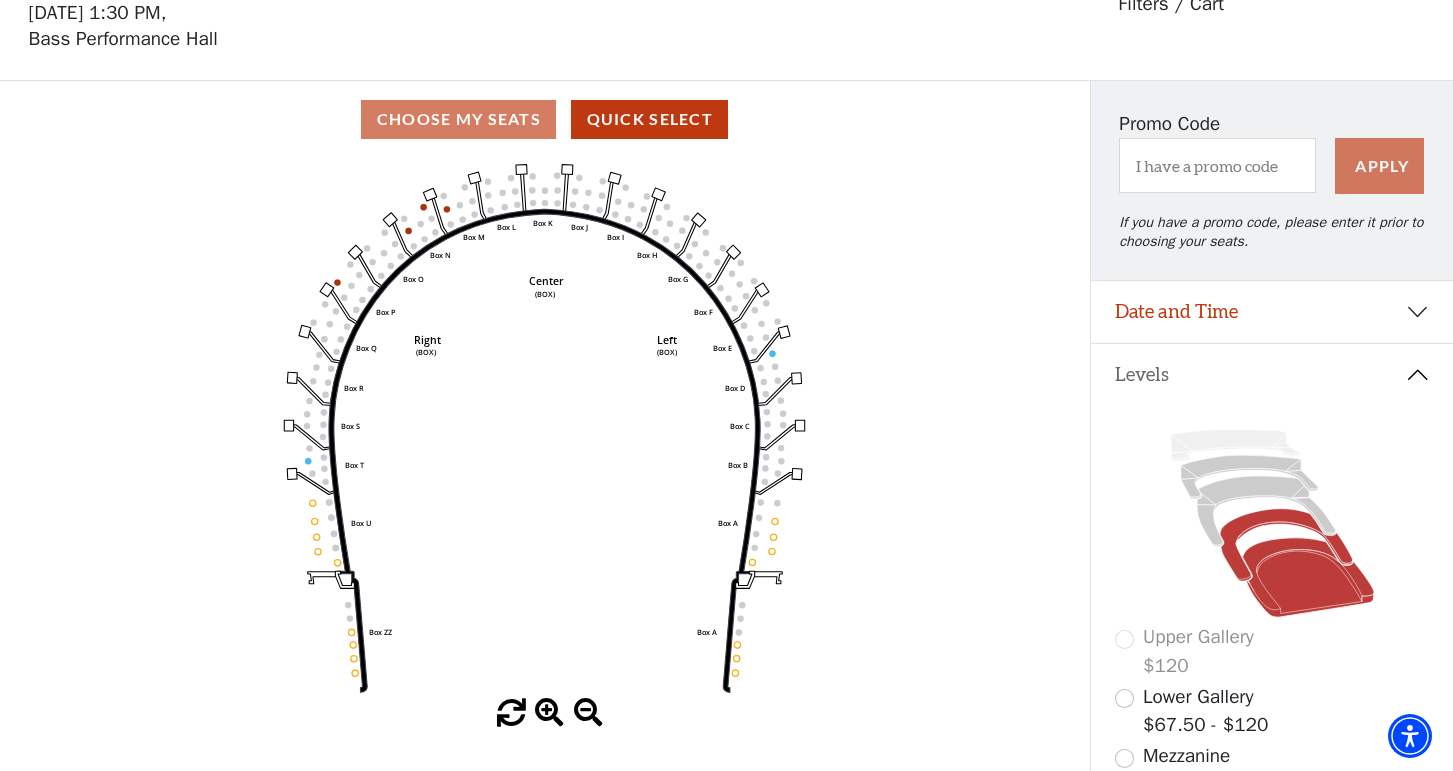click 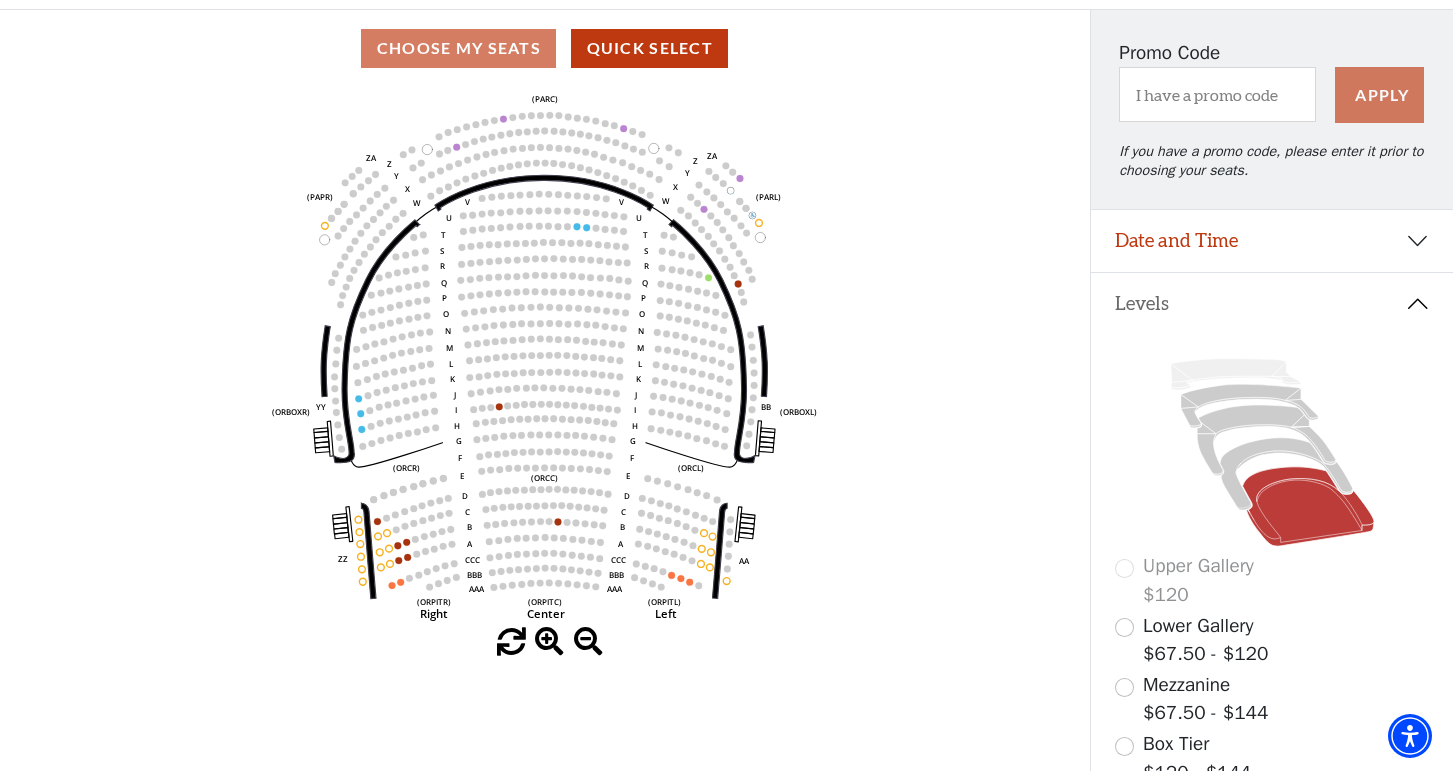 scroll, scrollTop: 168, scrollLeft: 0, axis: vertical 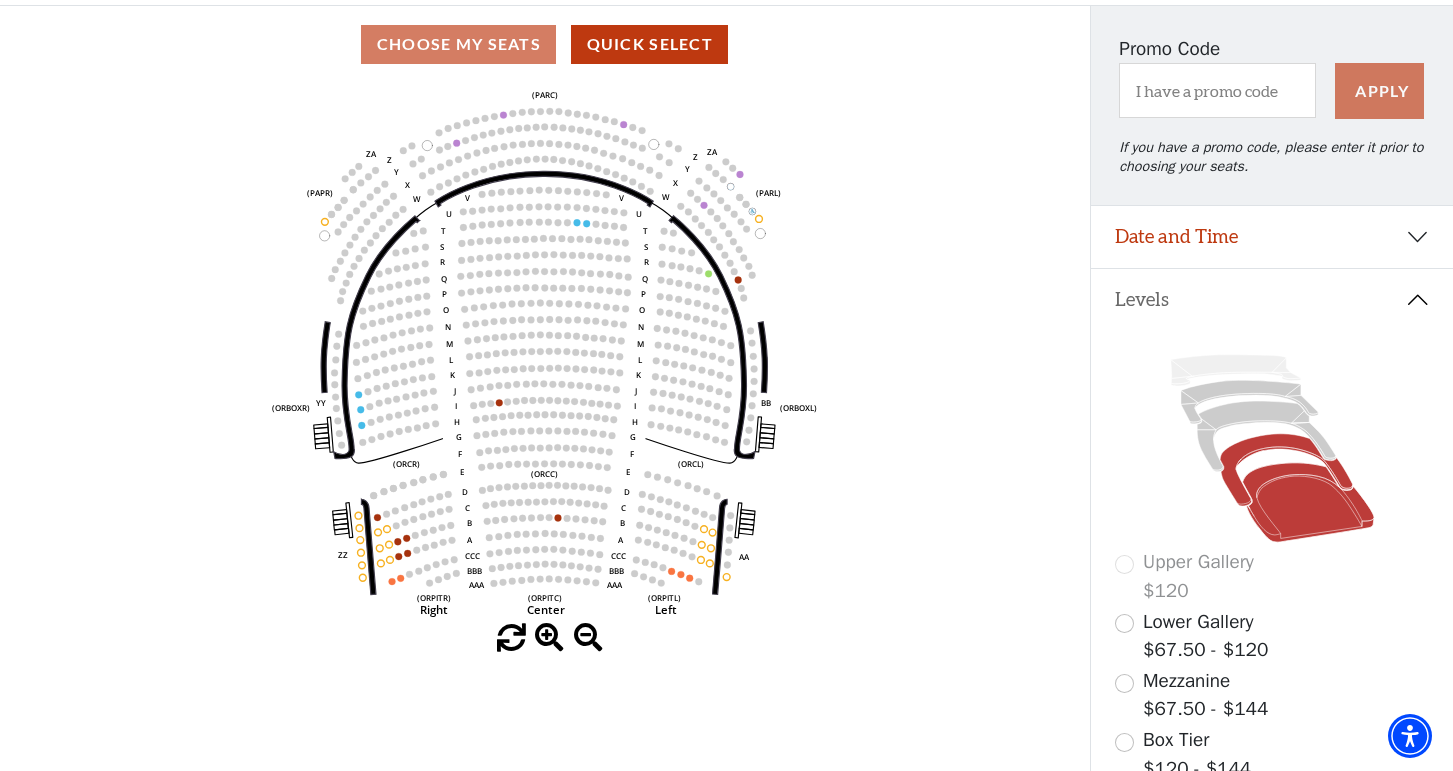 click 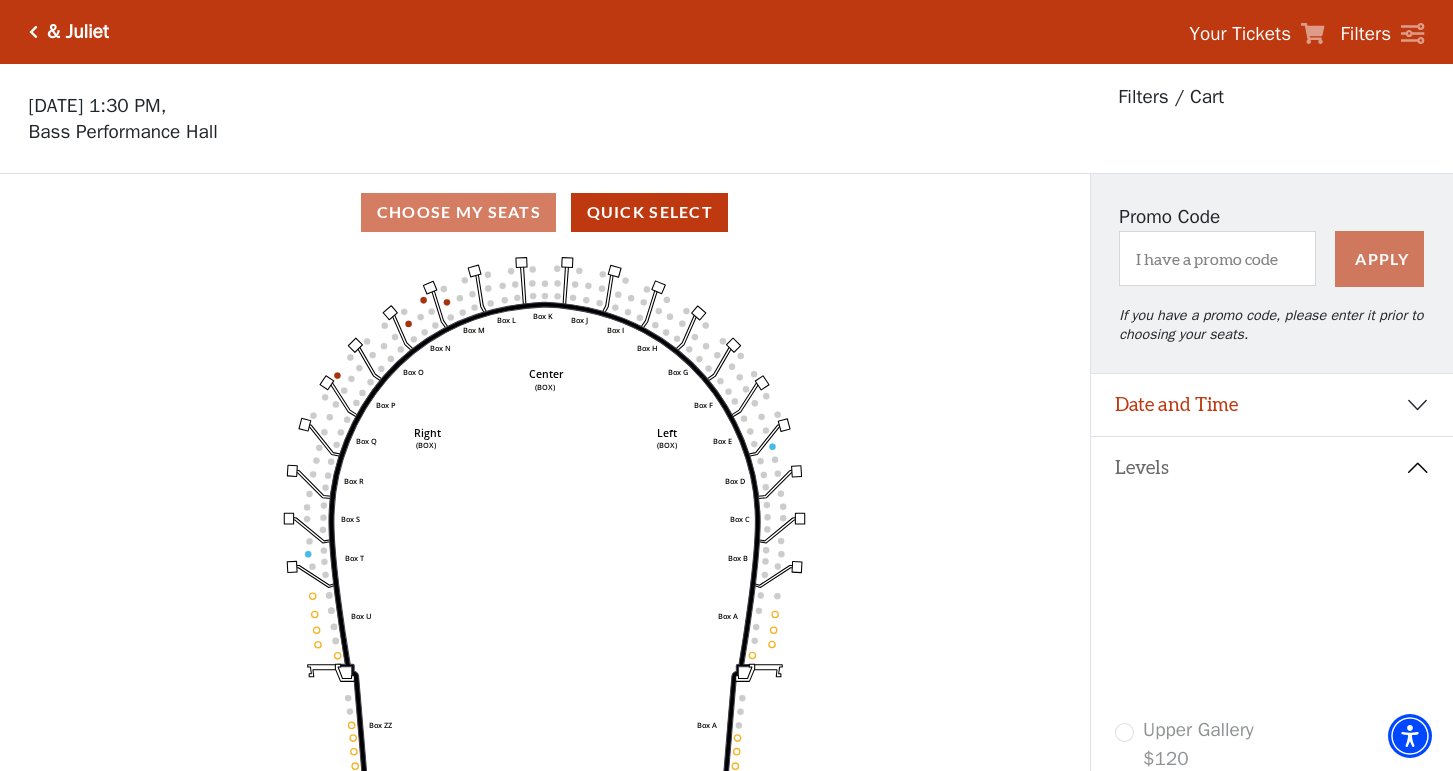 scroll, scrollTop: 93, scrollLeft: 0, axis: vertical 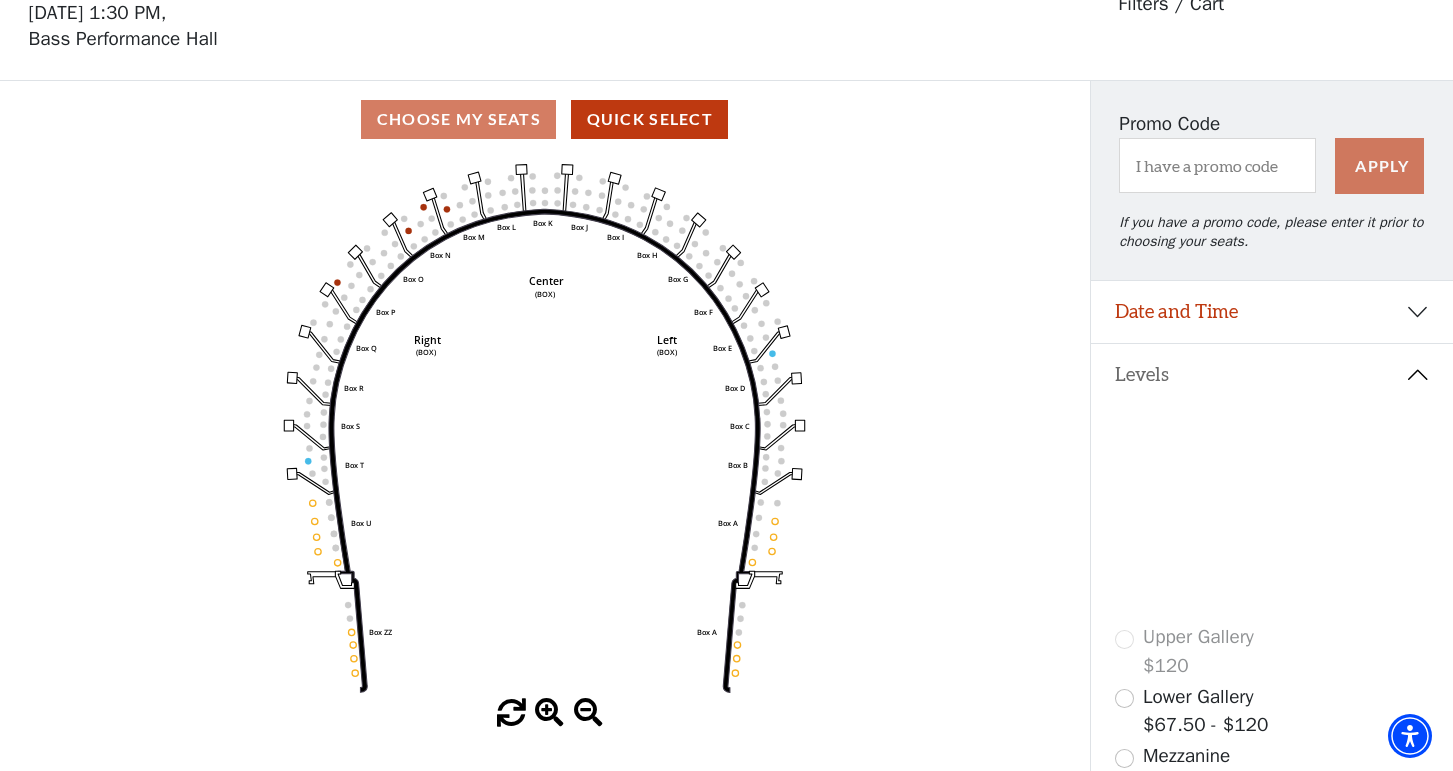 click 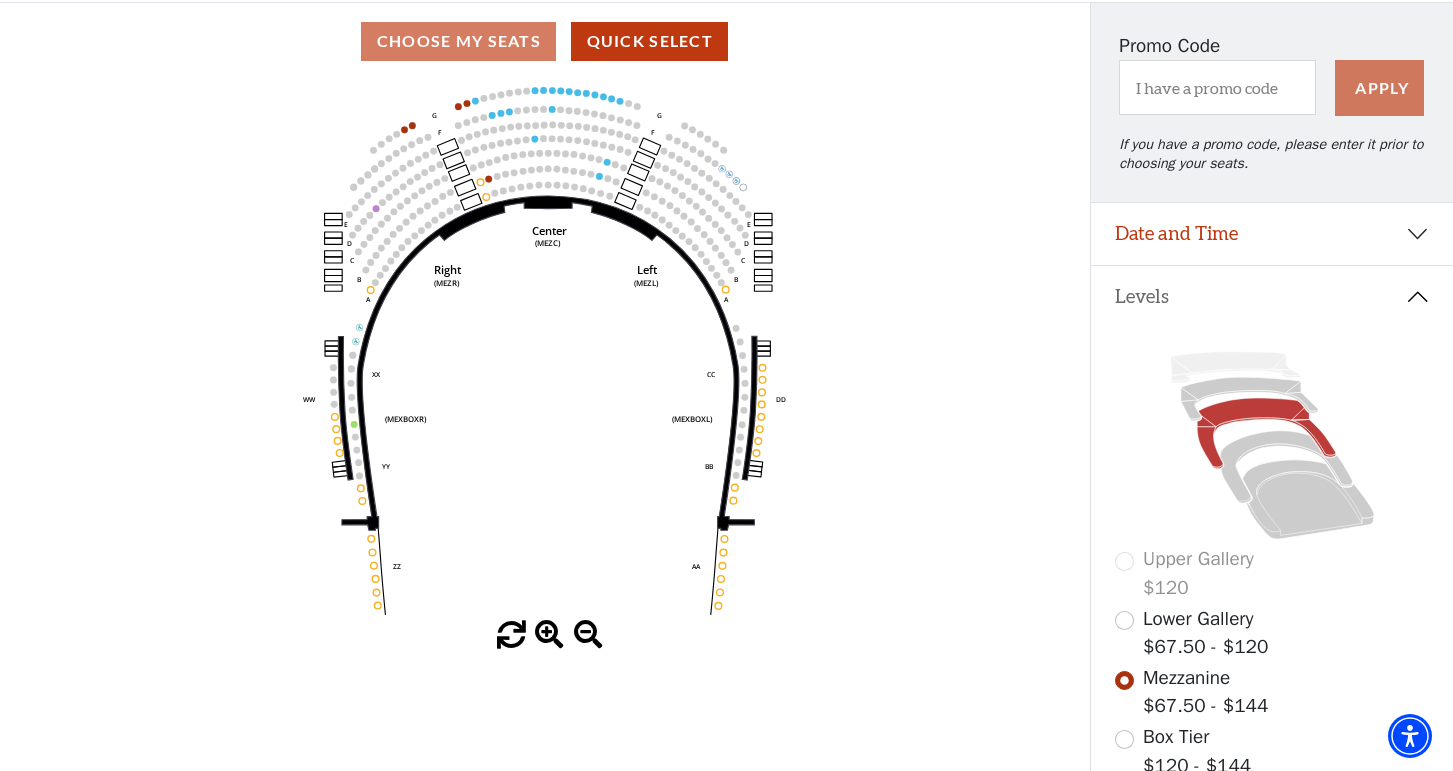 scroll, scrollTop: 179, scrollLeft: 0, axis: vertical 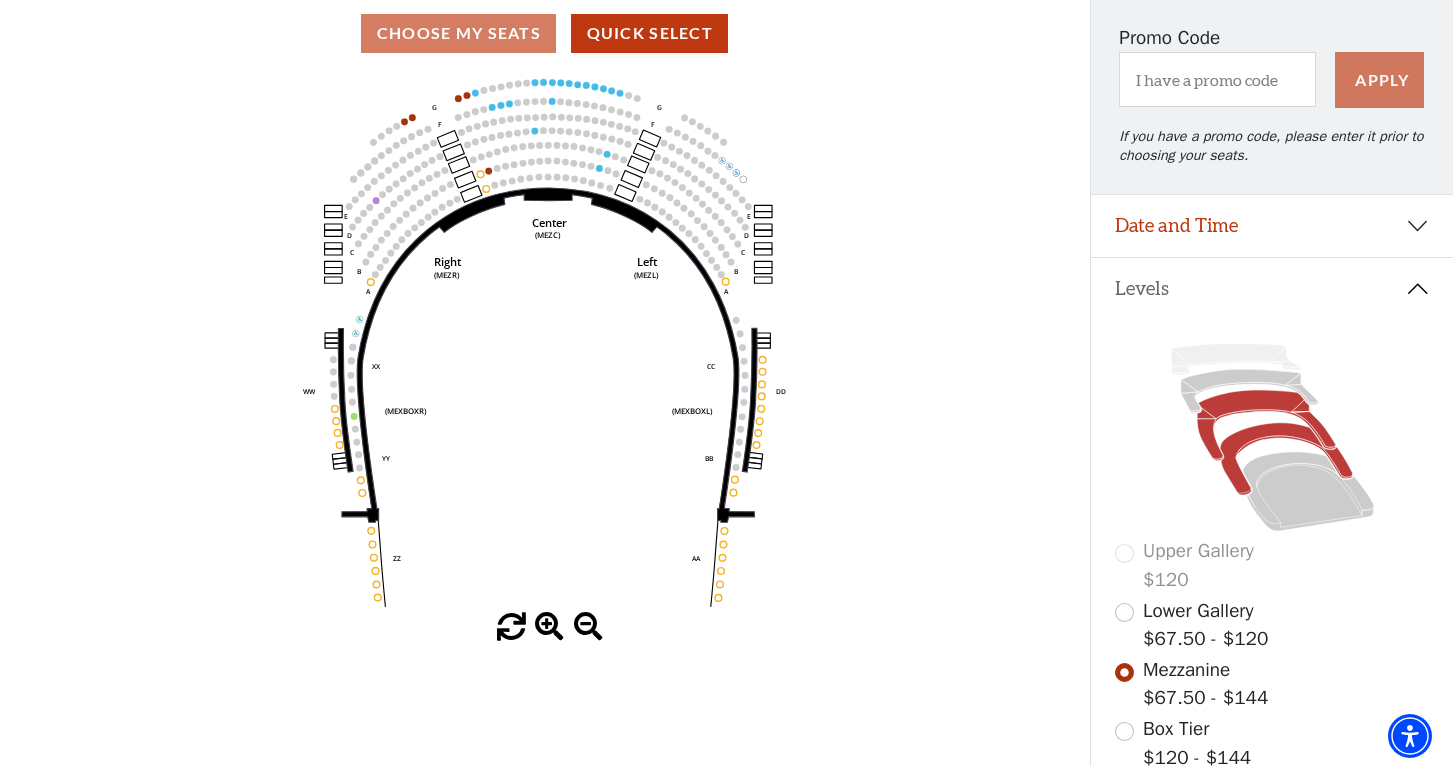 click 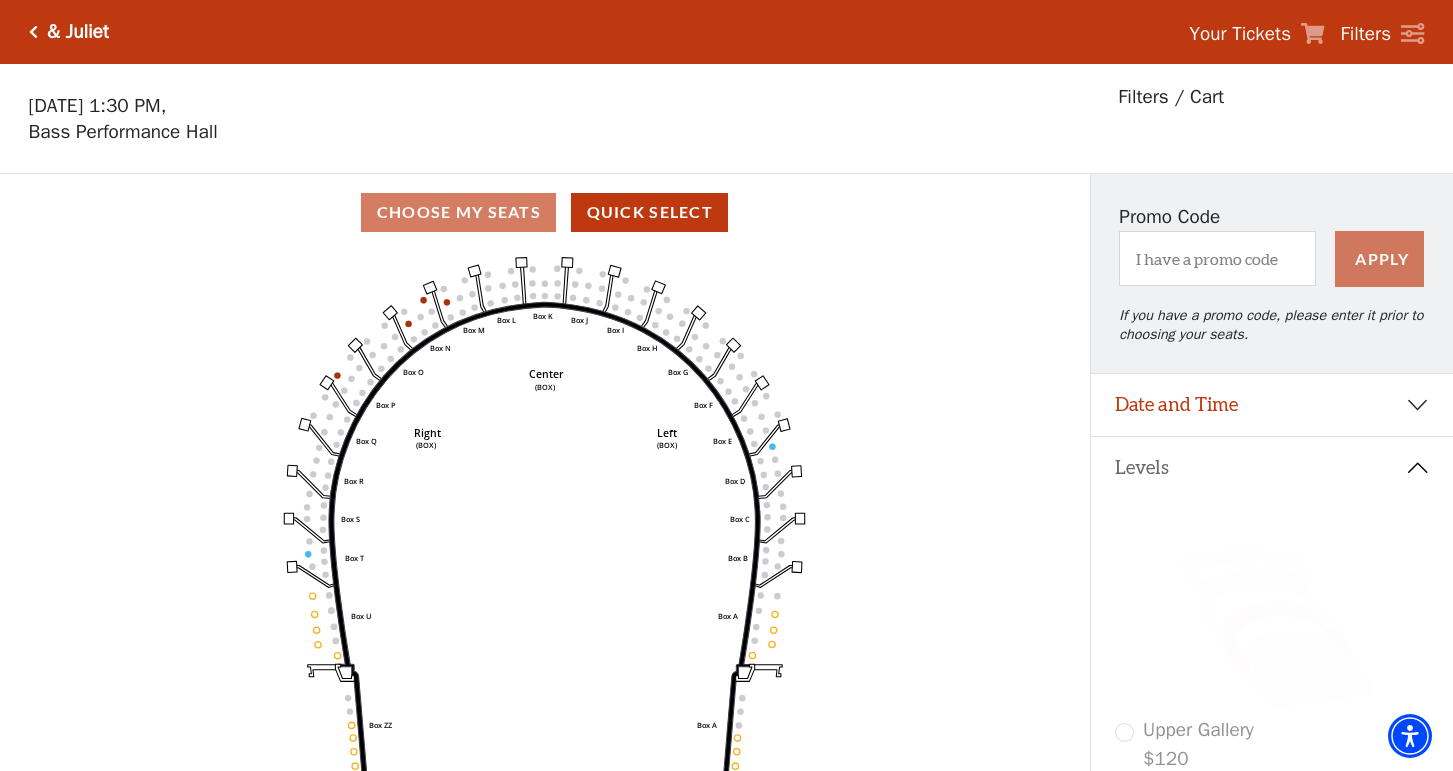 scroll, scrollTop: 0, scrollLeft: 0, axis: both 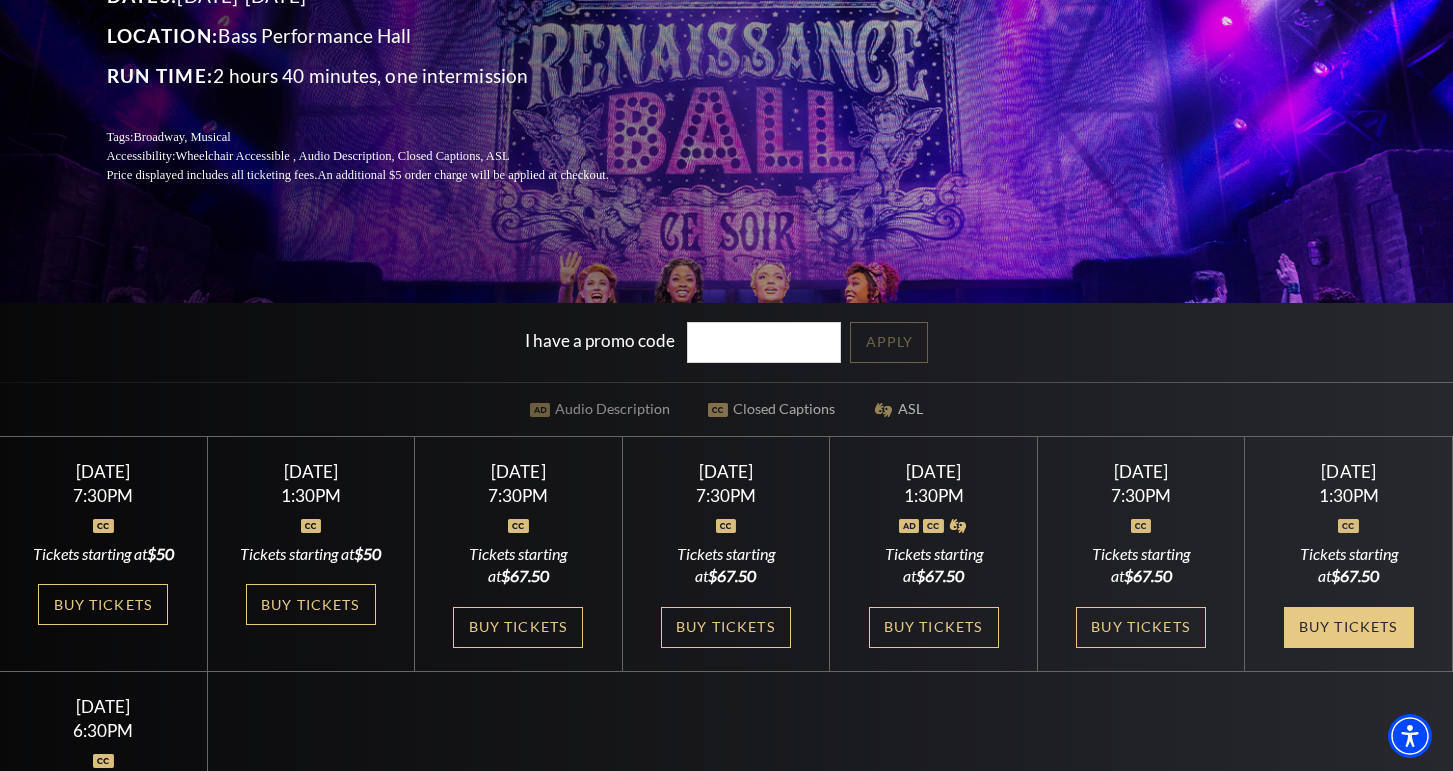 click on "Buy Tickets" at bounding box center [1349, 627] 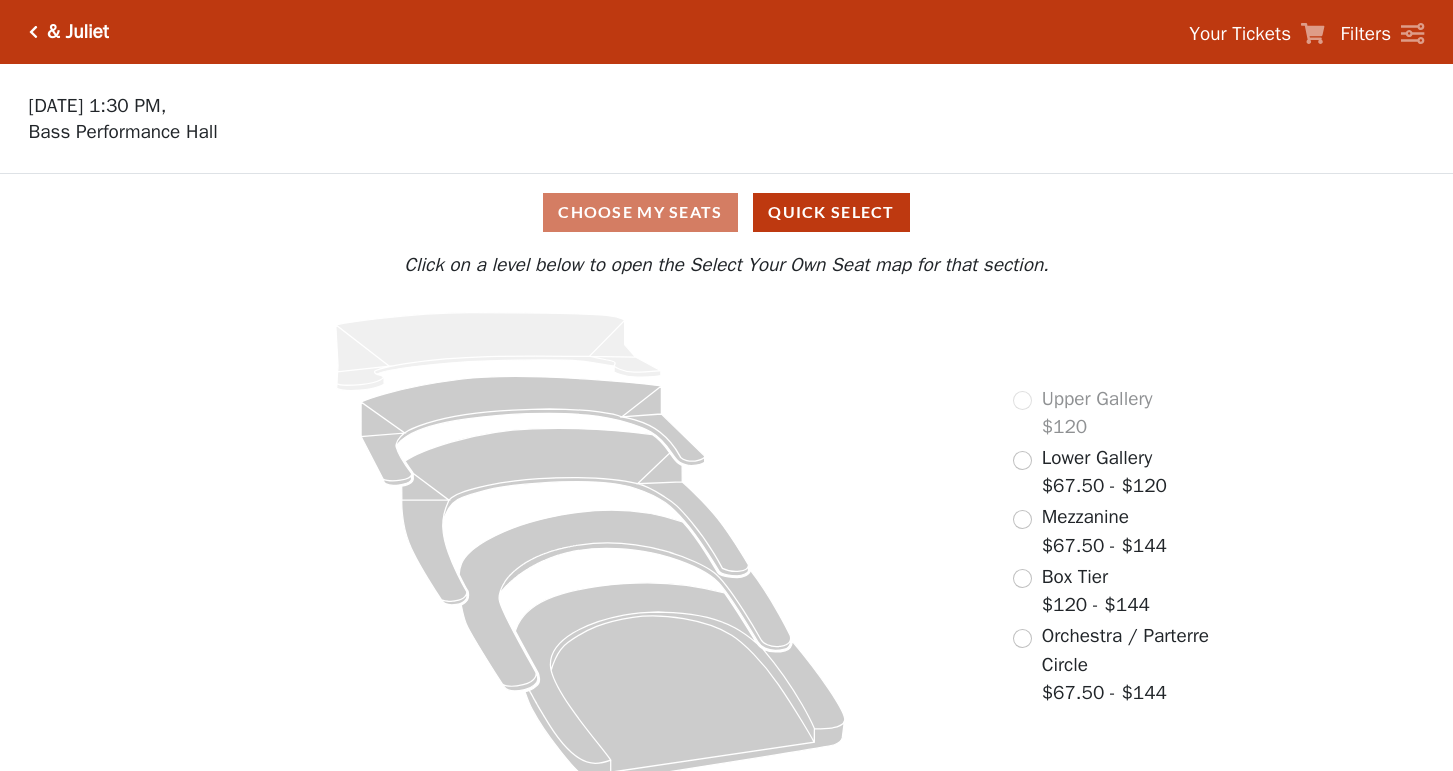 scroll, scrollTop: 0, scrollLeft: 0, axis: both 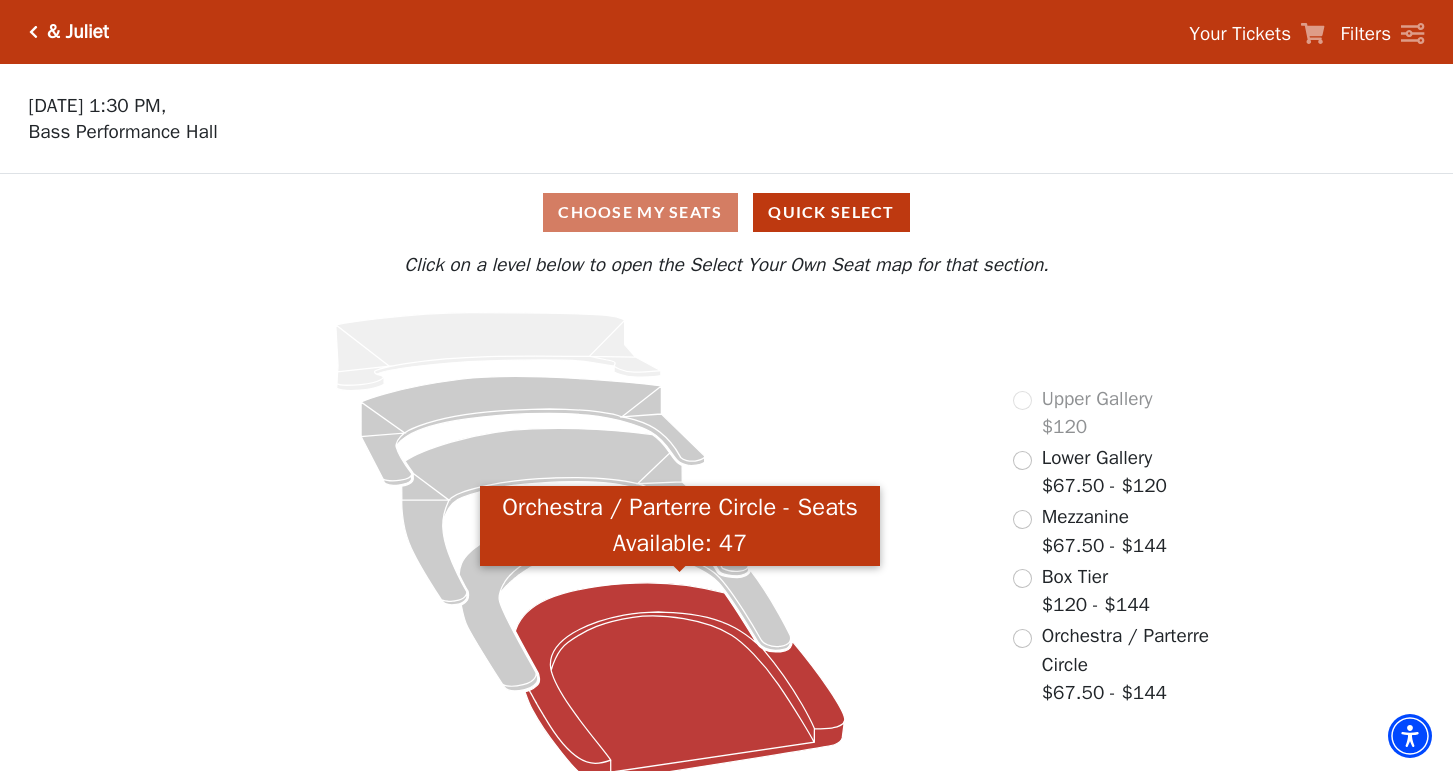 click 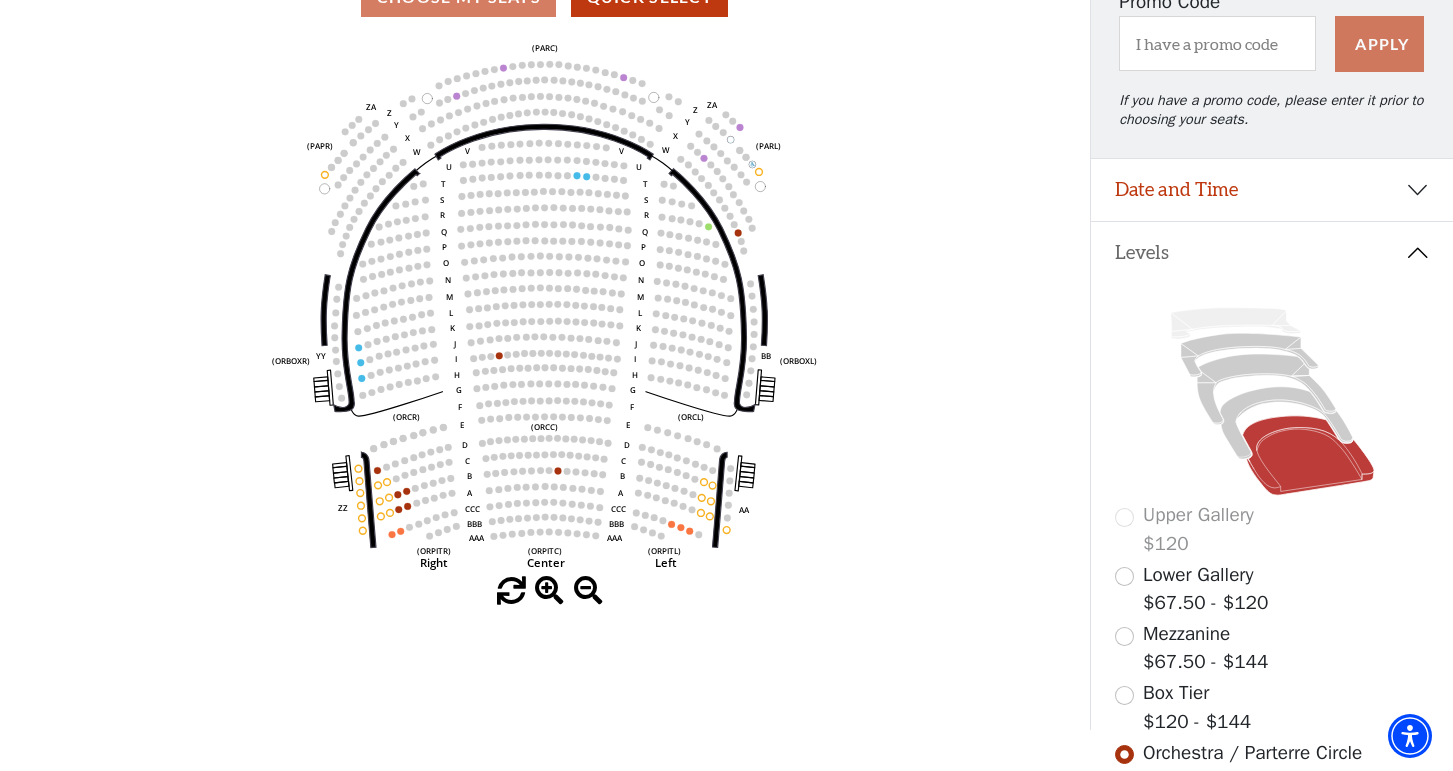 scroll, scrollTop: 215, scrollLeft: 0, axis: vertical 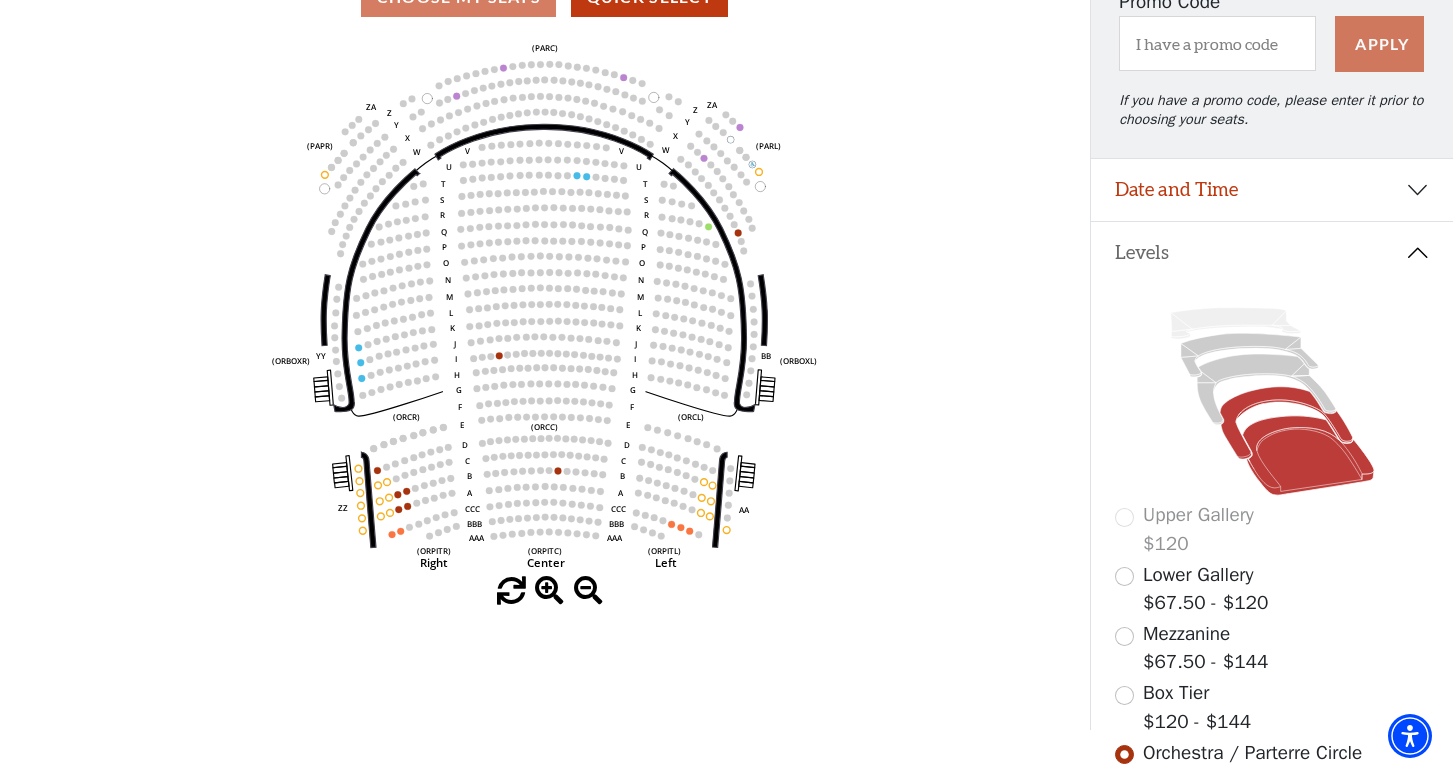 click 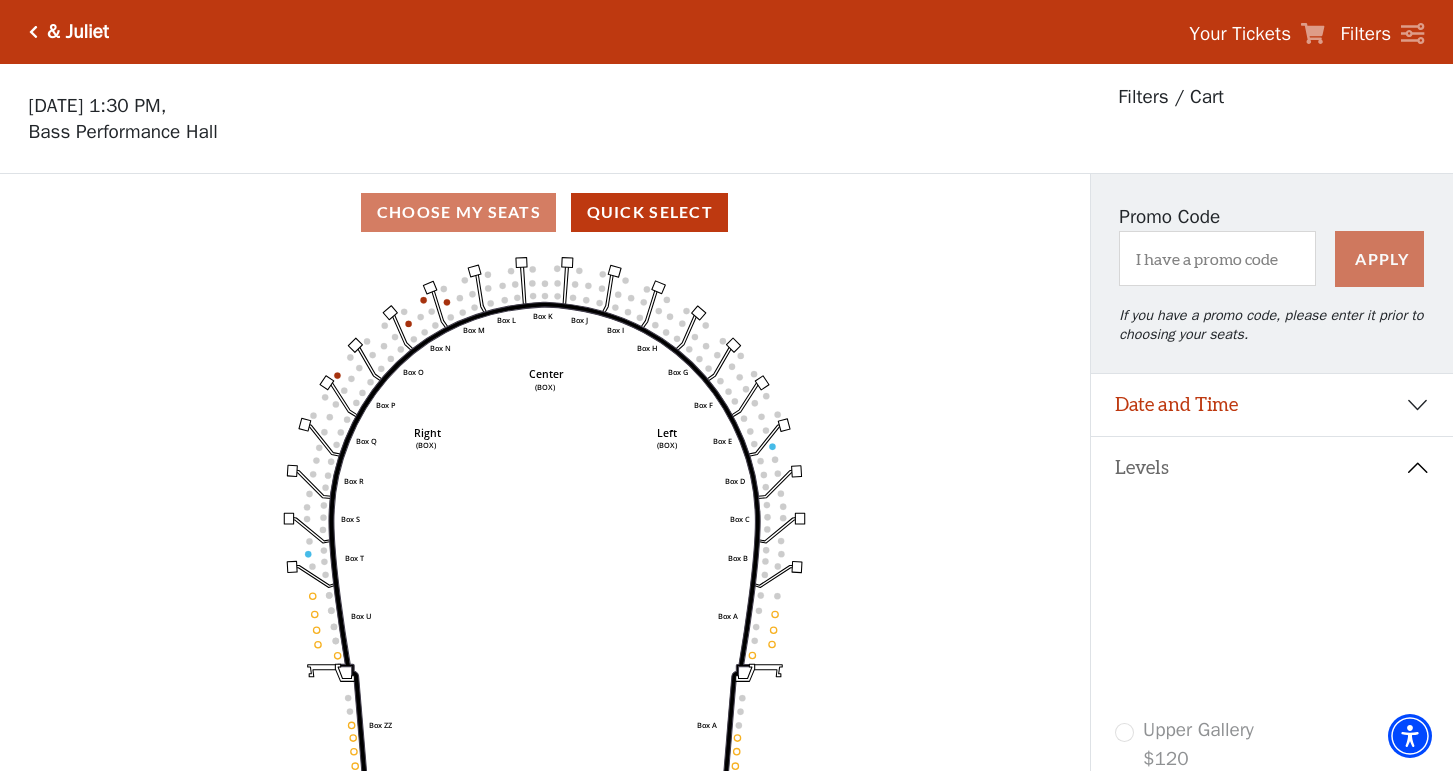 scroll, scrollTop: 93, scrollLeft: 0, axis: vertical 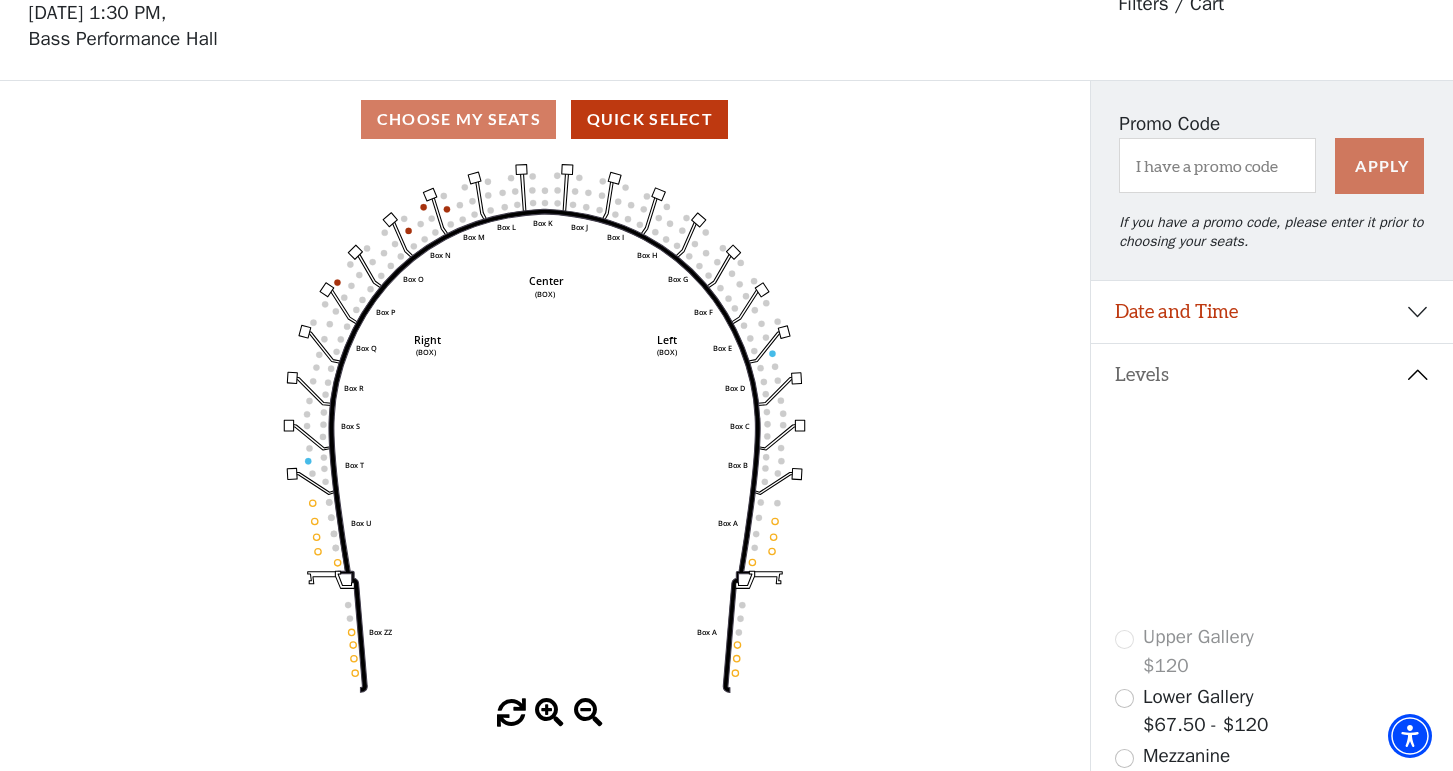 click 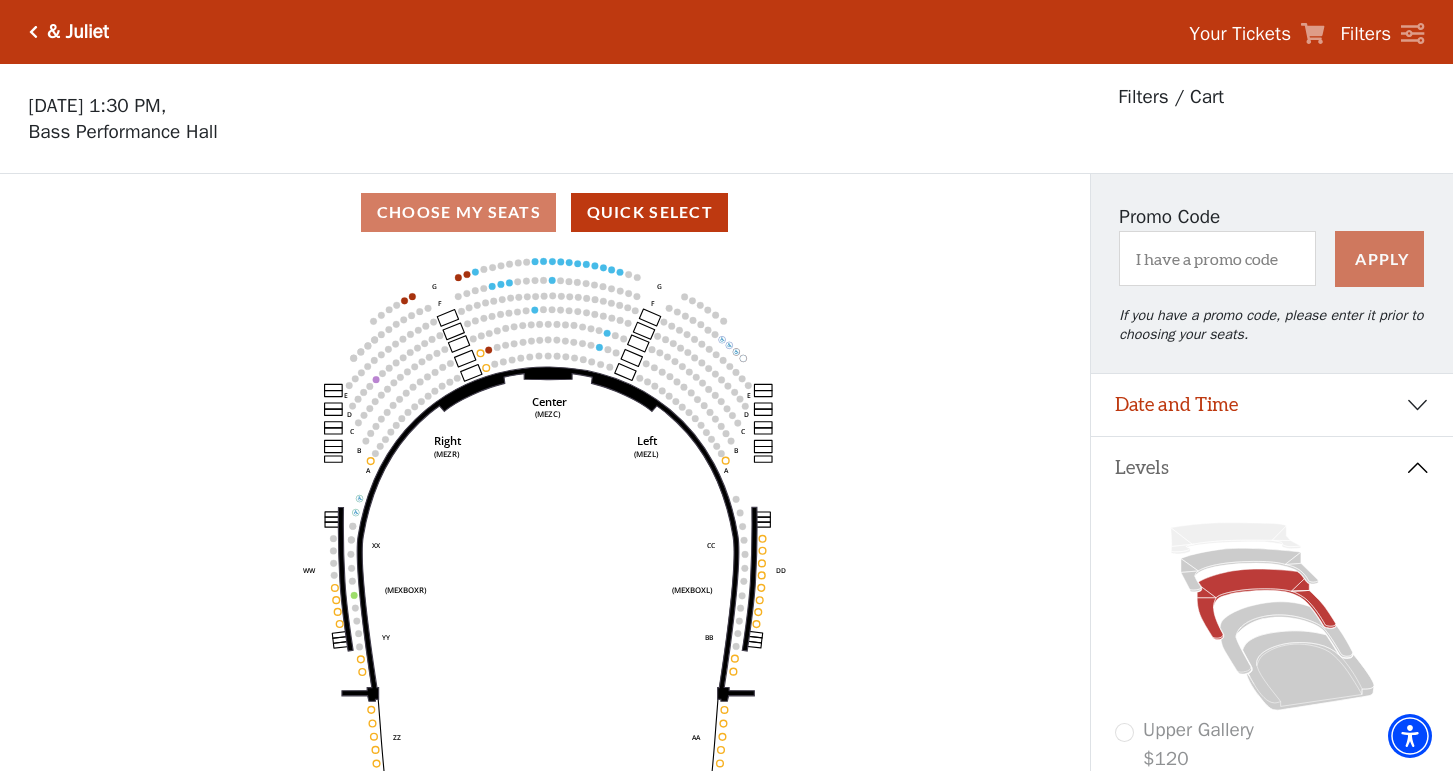 scroll, scrollTop: 93, scrollLeft: 0, axis: vertical 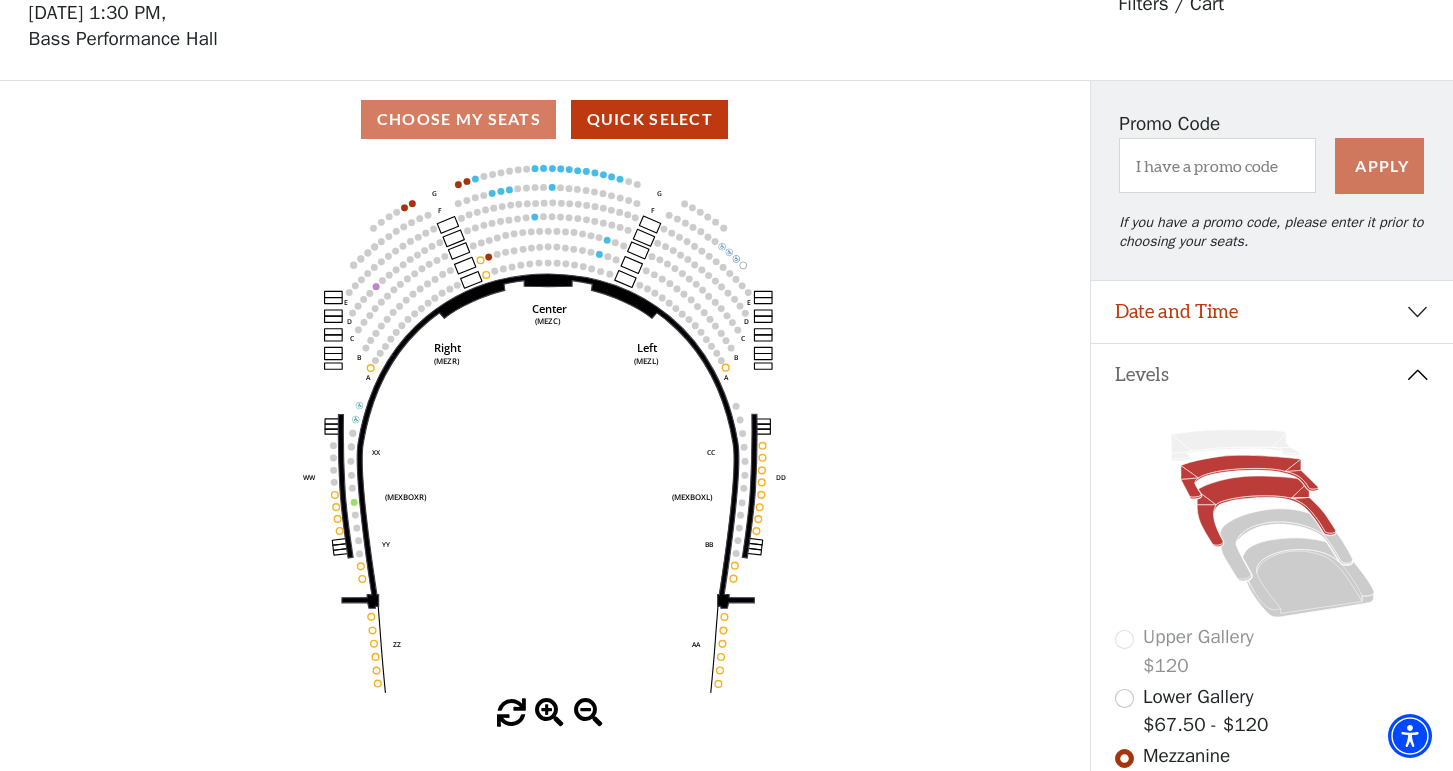click 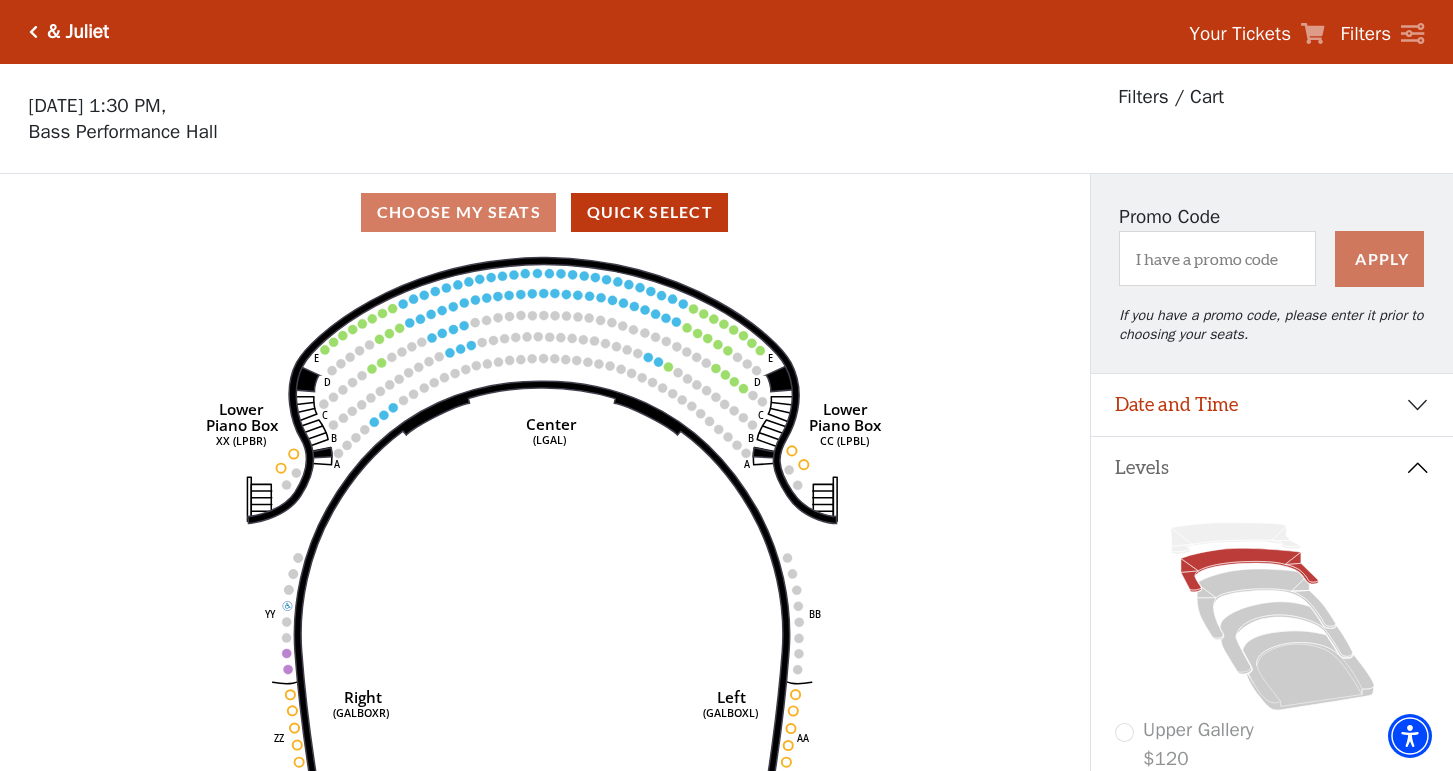 scroll, scrollTop: 93, scrollLeft: 0, axis: vertical 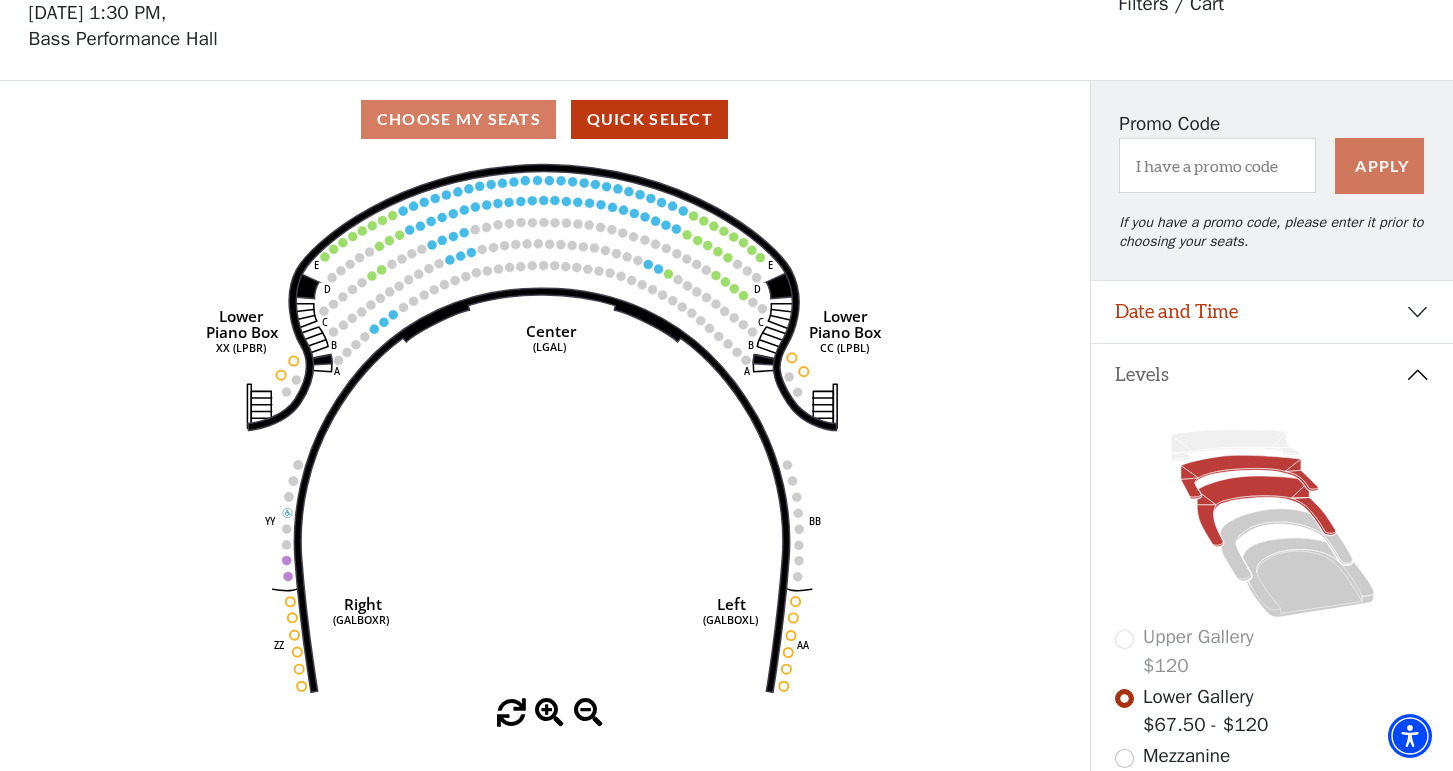 click 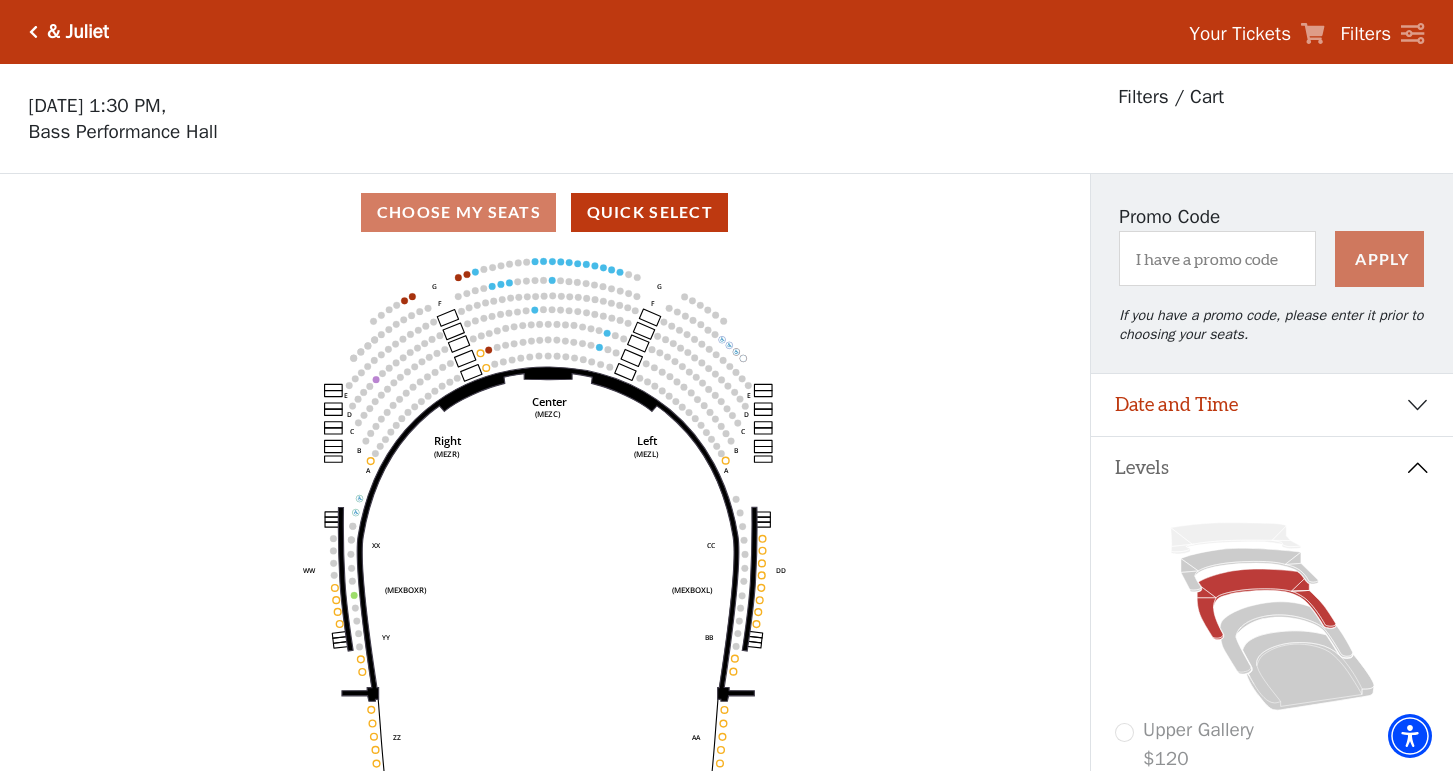 scroll, scrollTop: 93, scrollLeft: 0, axis: vertical 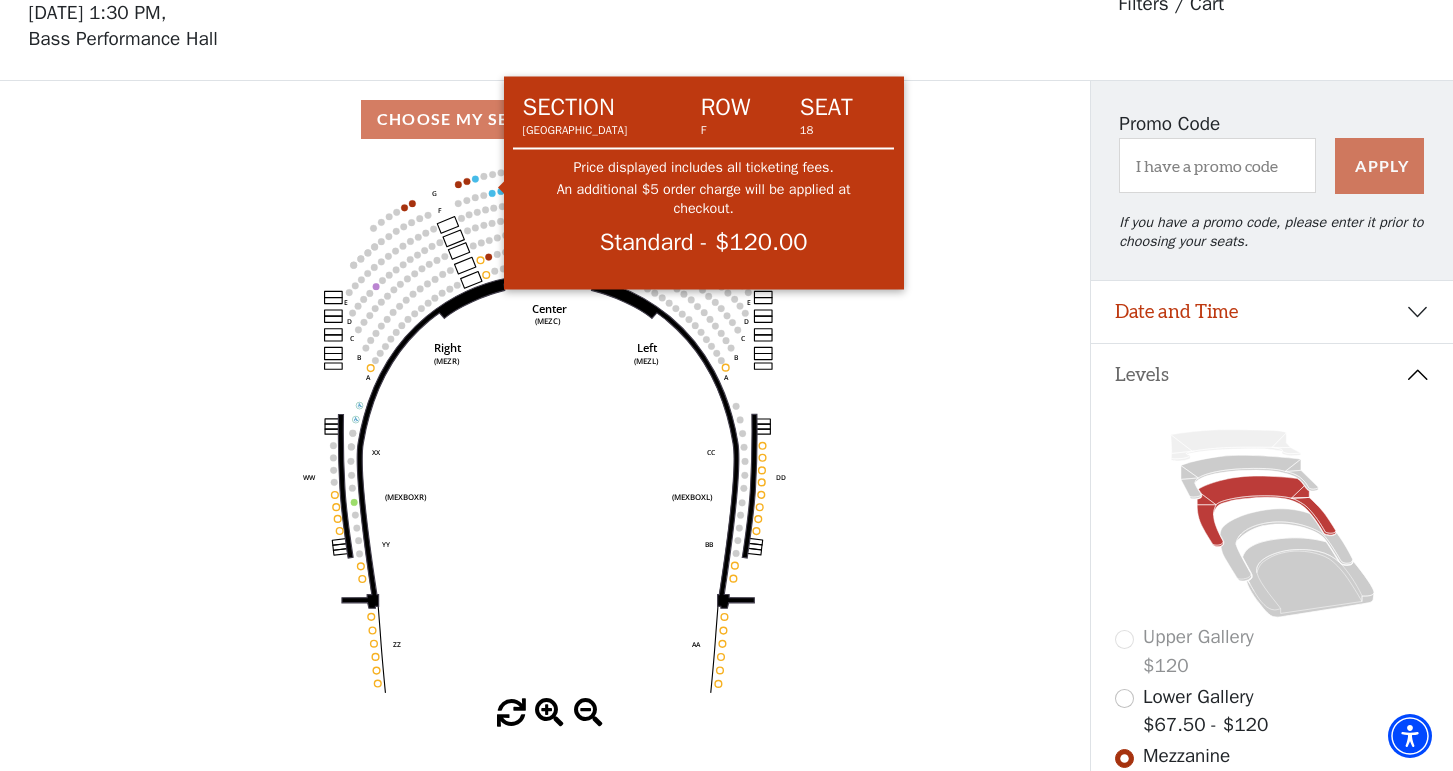 click 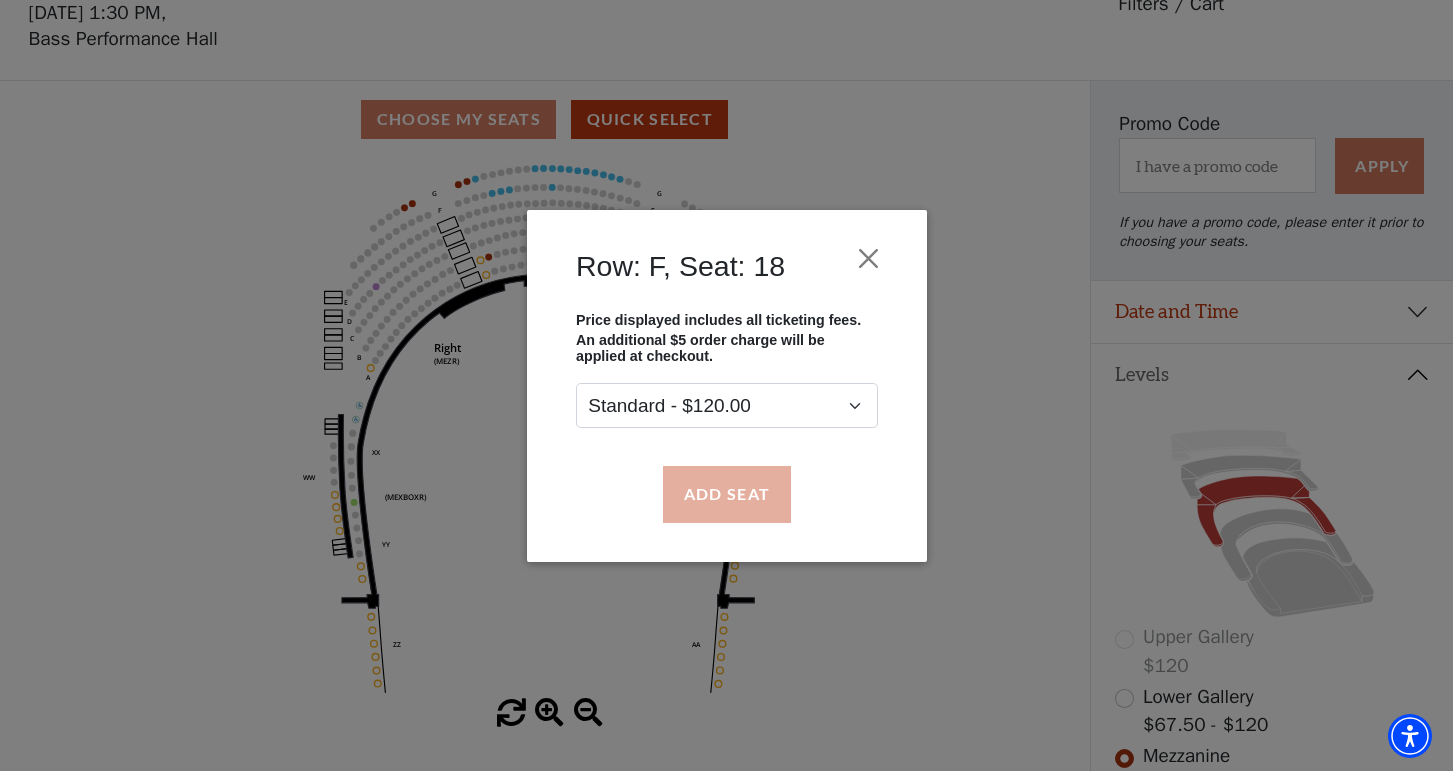 click on "Add Seat" at bounding box center (726, 494) 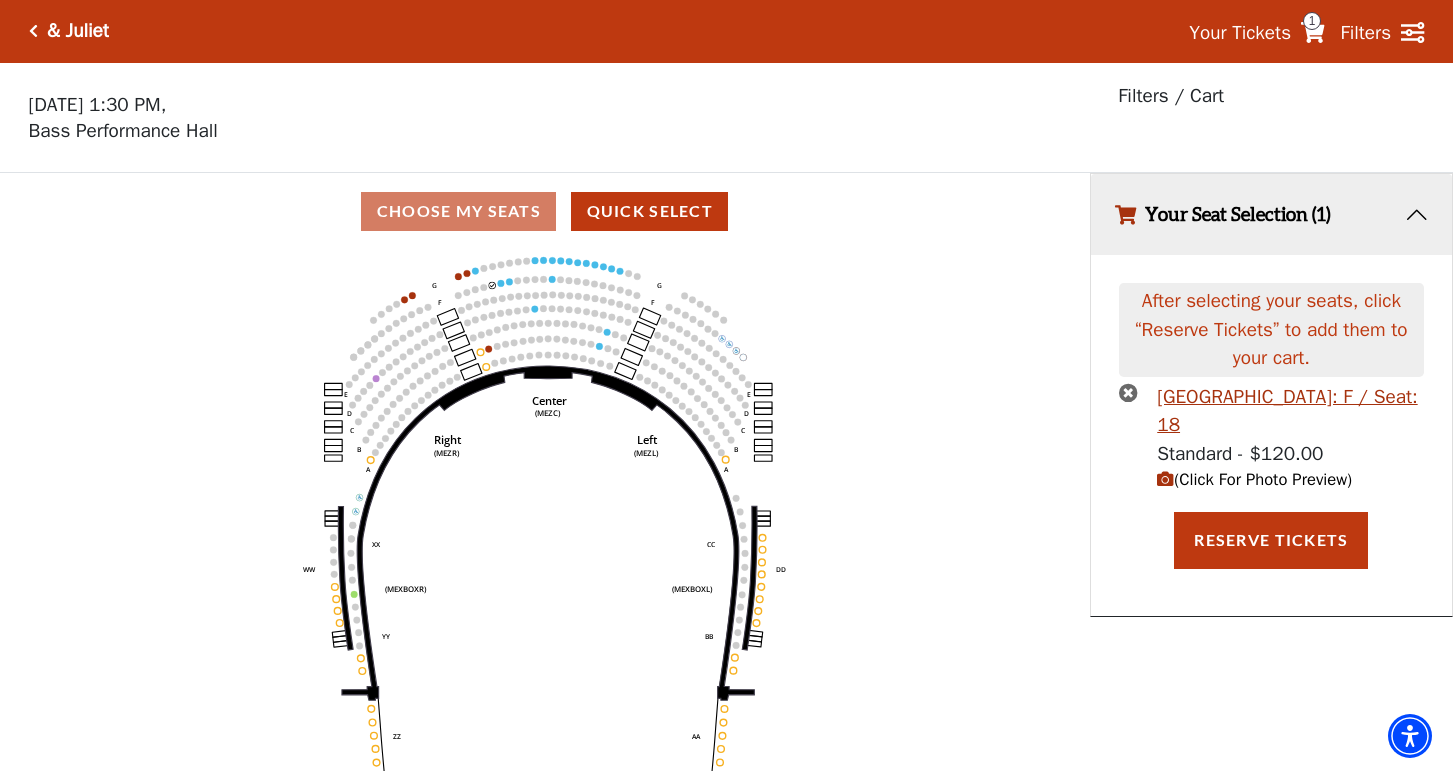 scroll, scrollTop: 0, scrollLeft: 0, axis: both 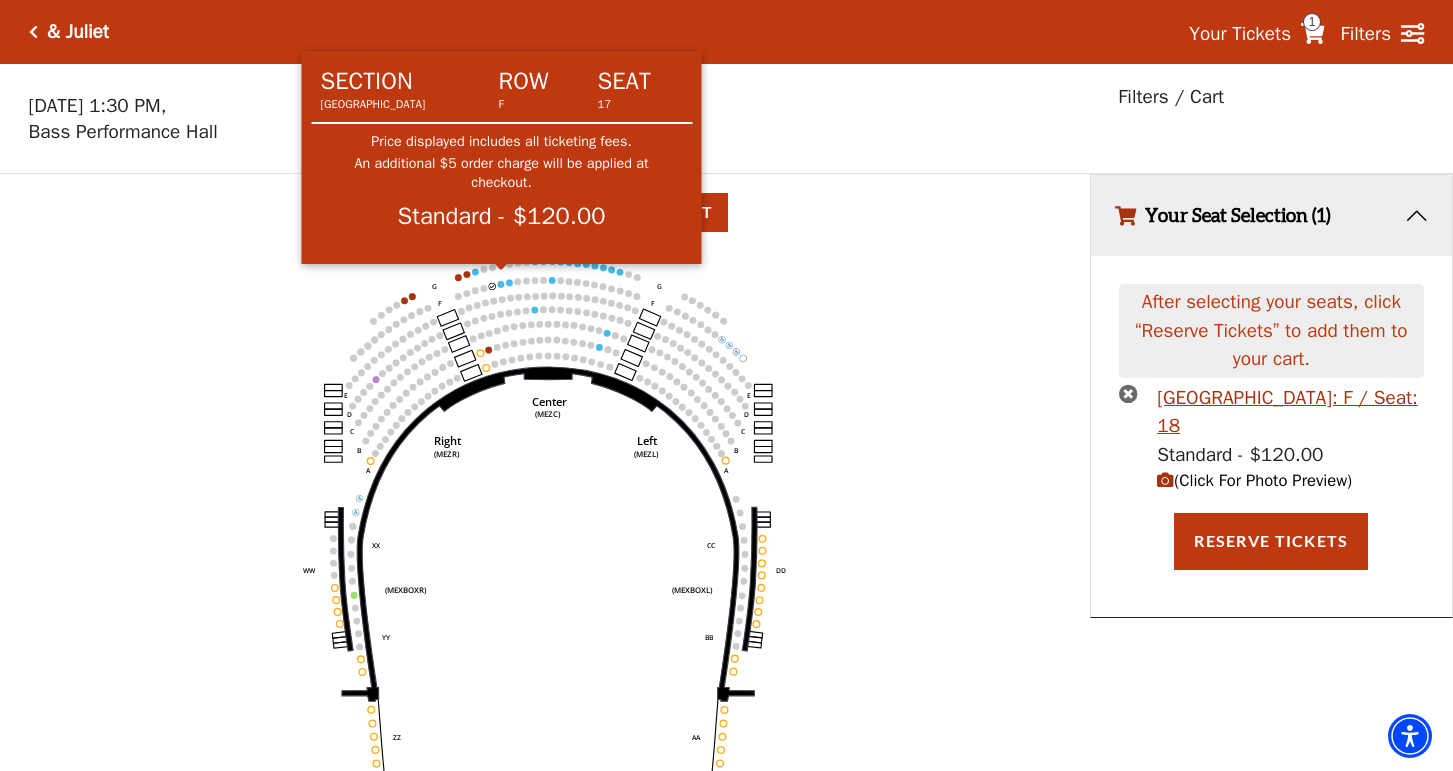 click 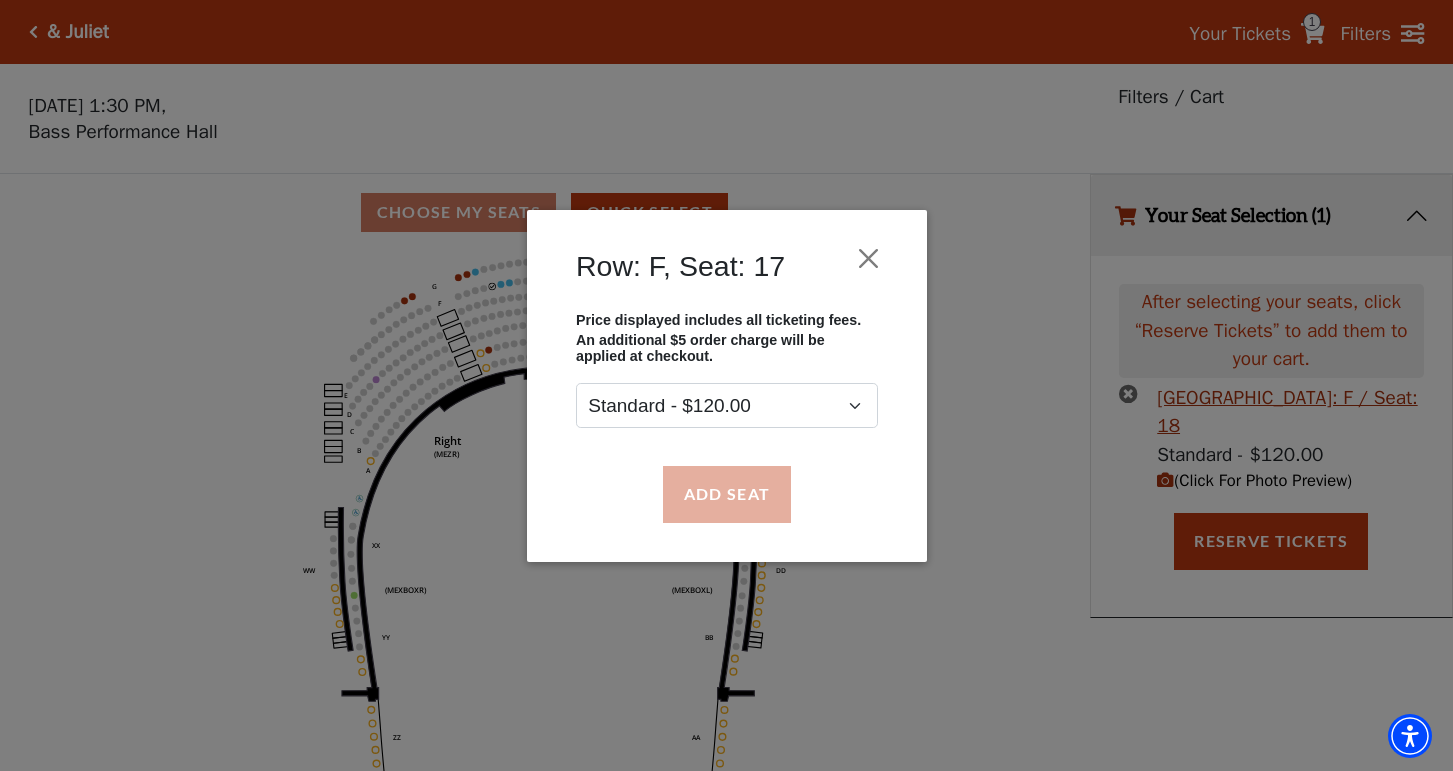 click on "Add Seat" at bounding box center (726, 494) 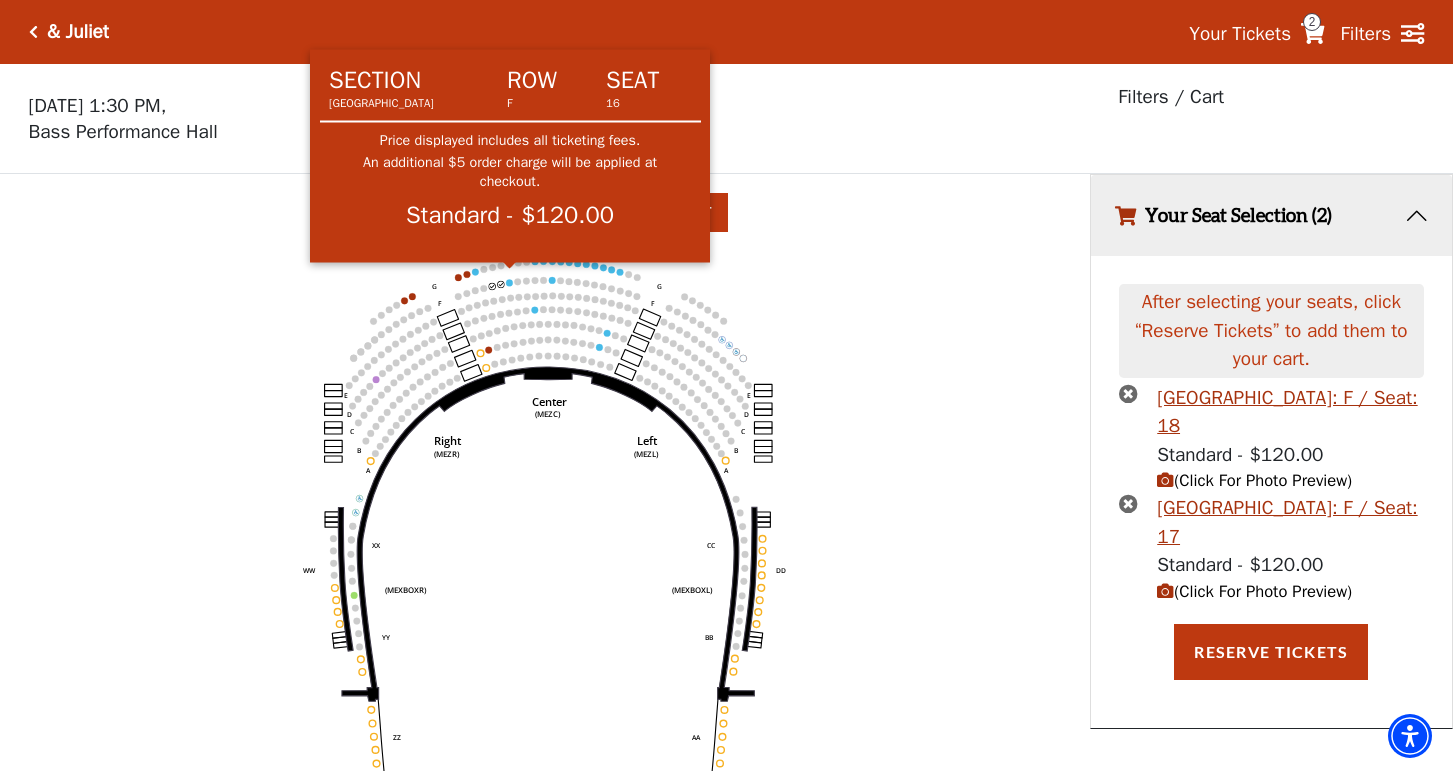 click 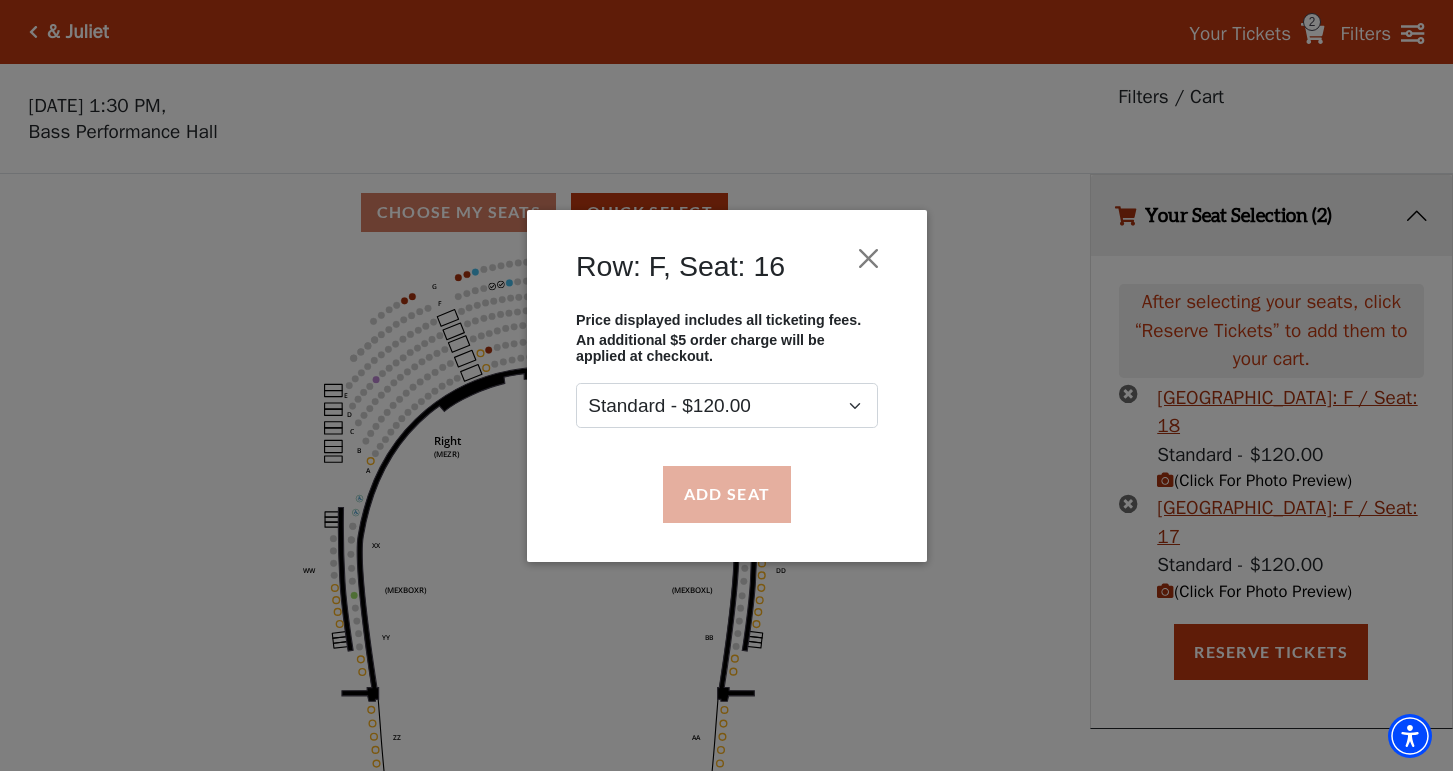 click on "Add Seat" at bounding box center (726, 494) 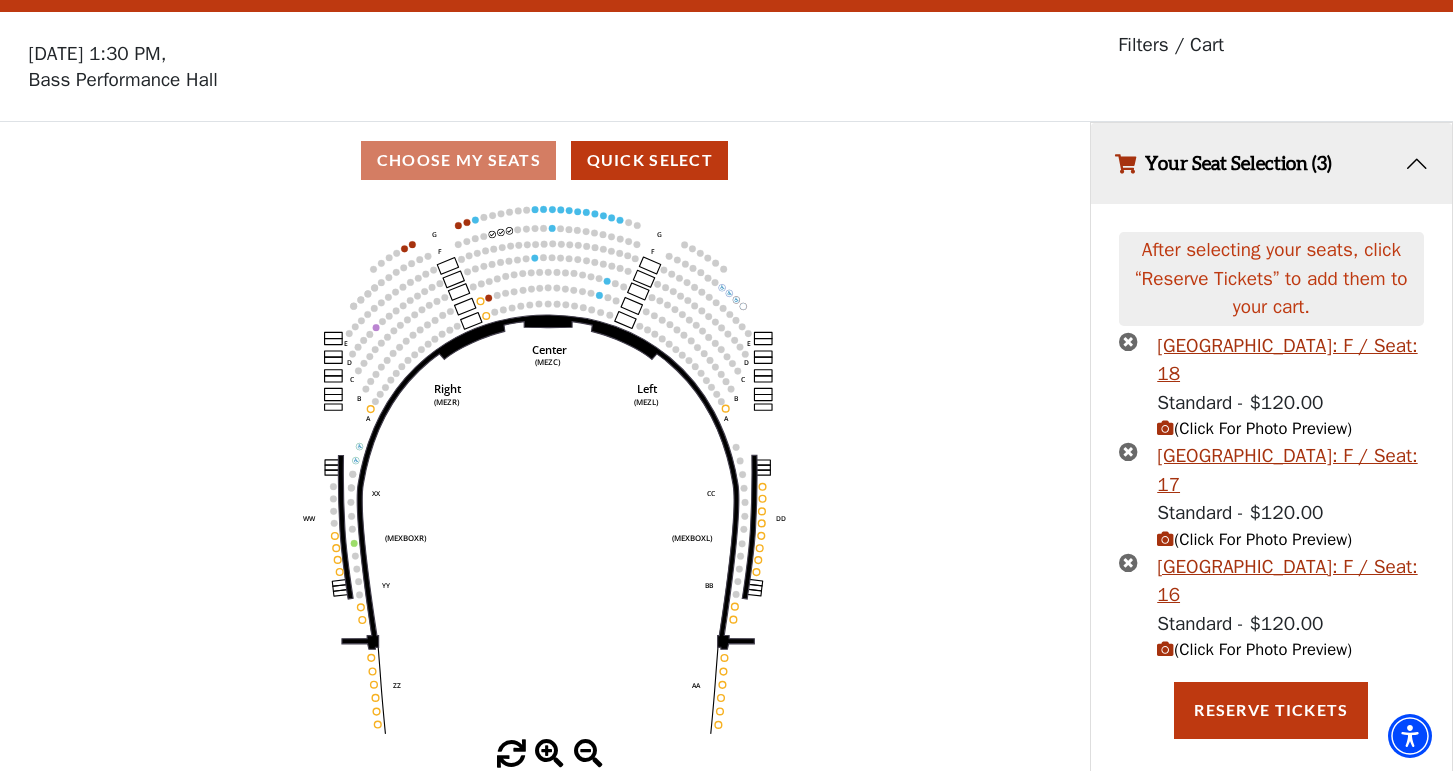 scroll, scrollTop: 51, scrollLeft: 0, axis: vertical 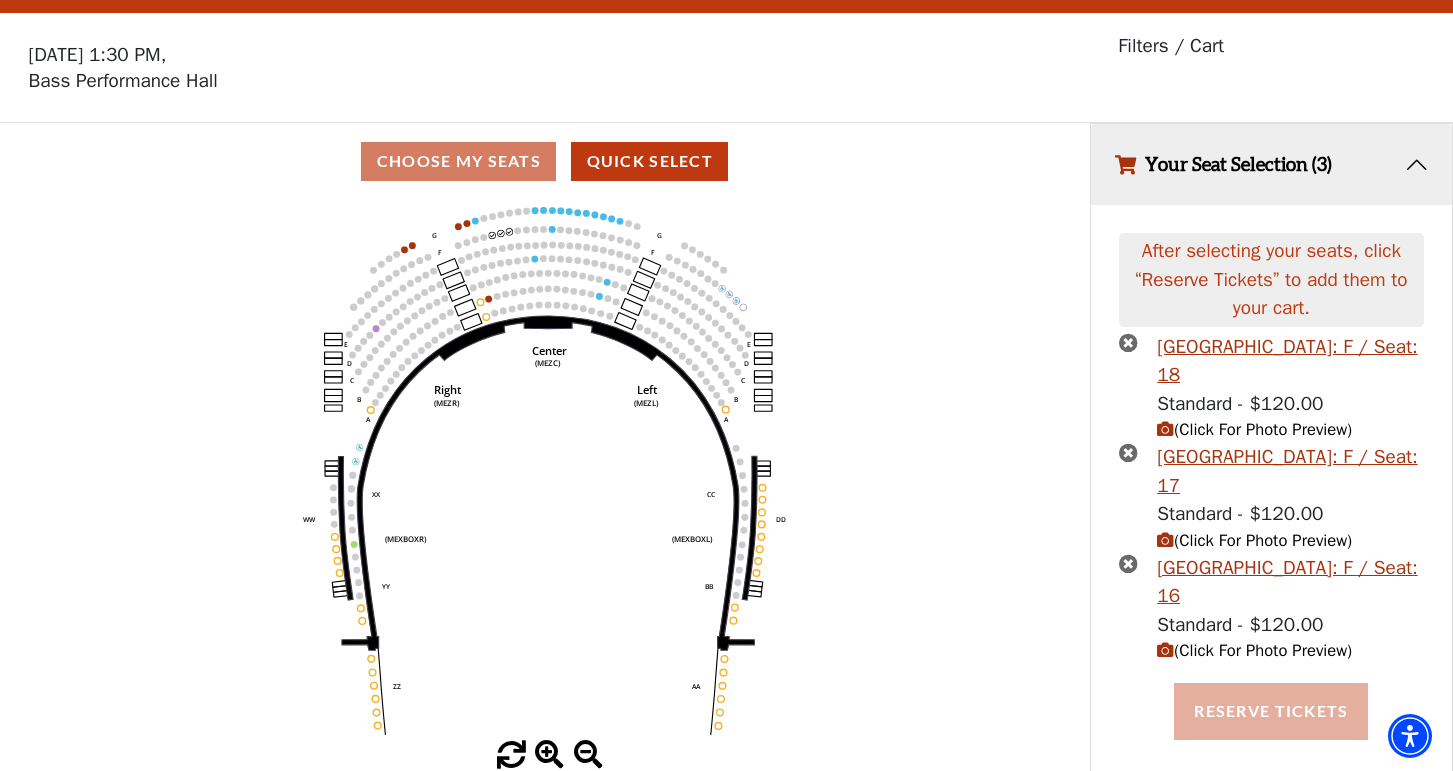 click on "Reserve Tickets" at bounding box center (1271, 711) 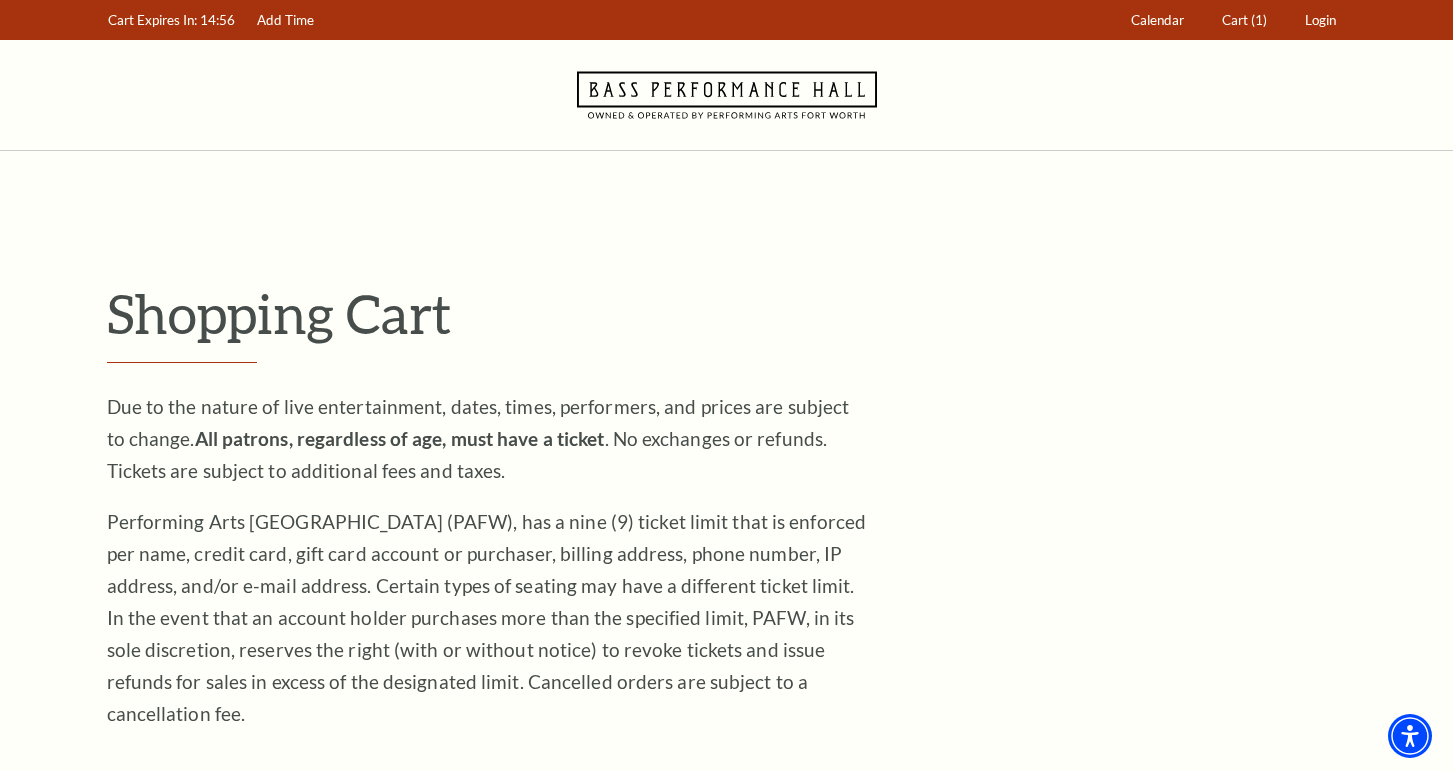 scroll, scrollTop: 0, scrollLeft: 0, axis: both 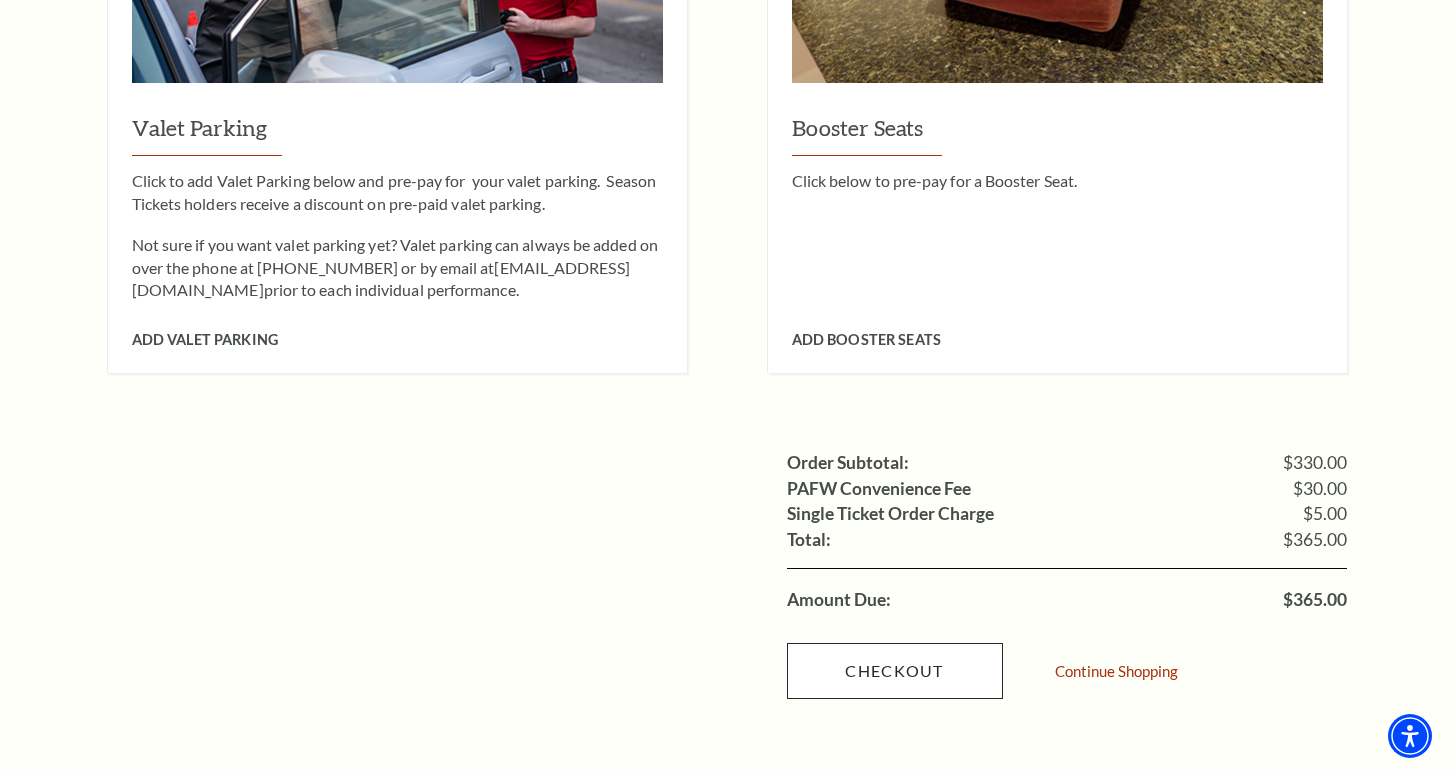 click on "Checkout" at bounding box center [895, 671] 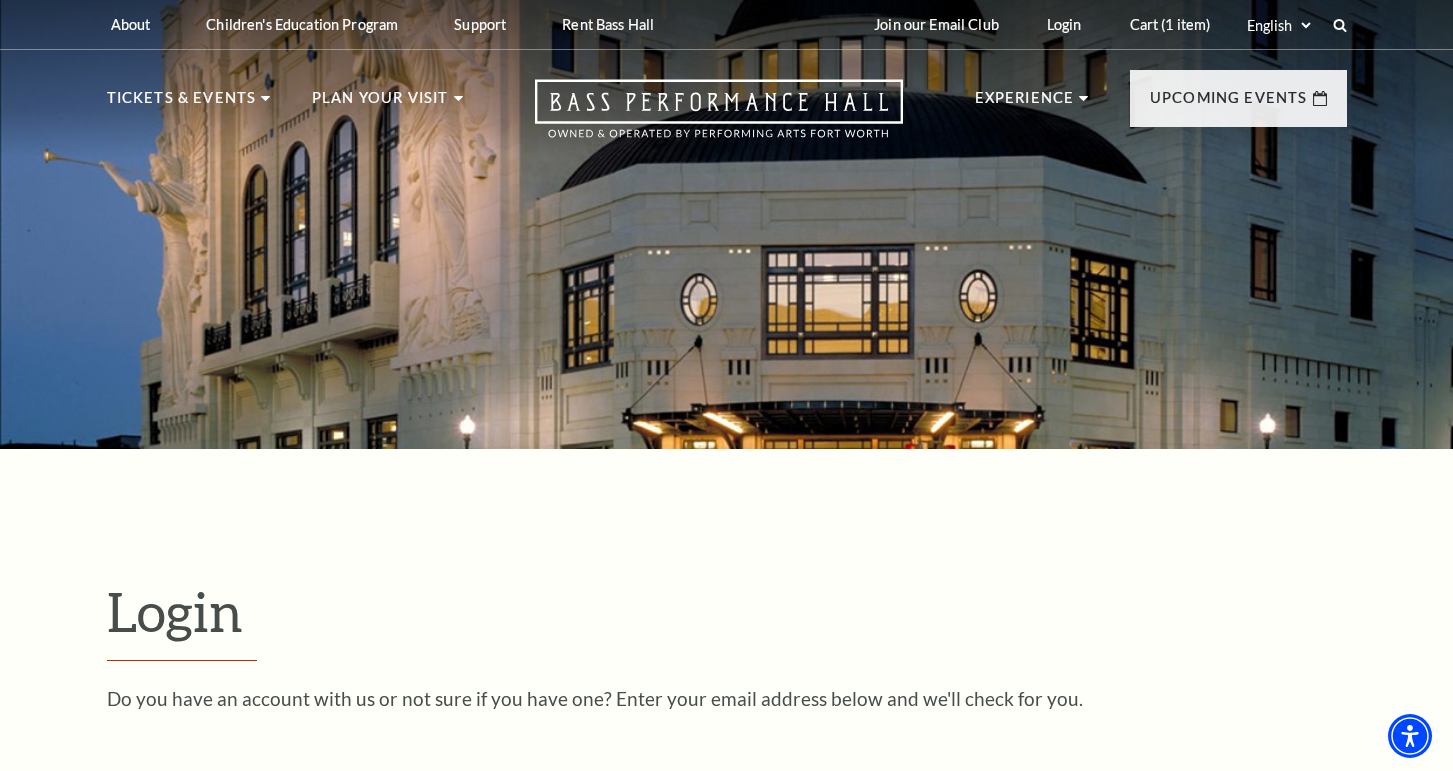 scroll, scrollTop: 432, scrollLeft: 0, axis: vertical 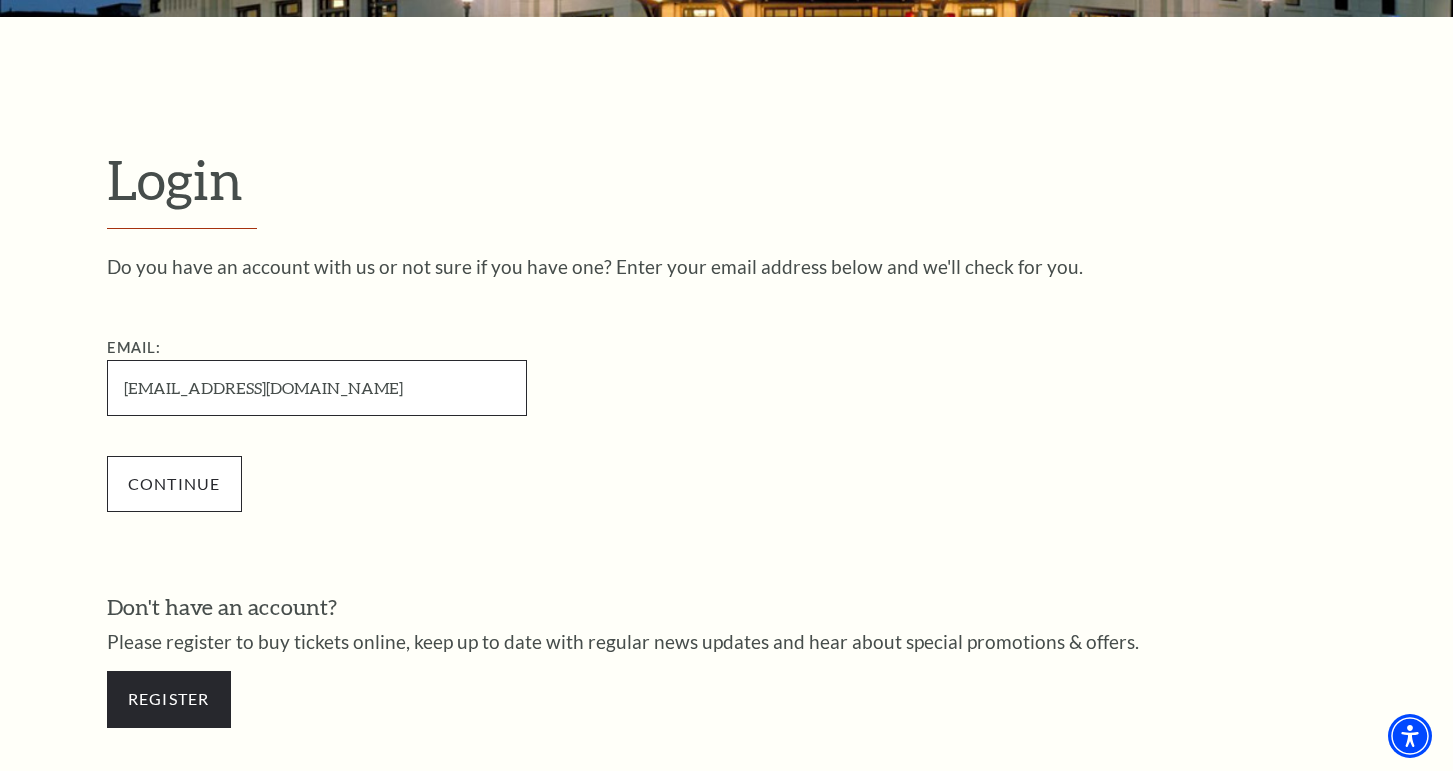 type on "[EMAIL_ADDRESS][DOMAIN_NAME]" 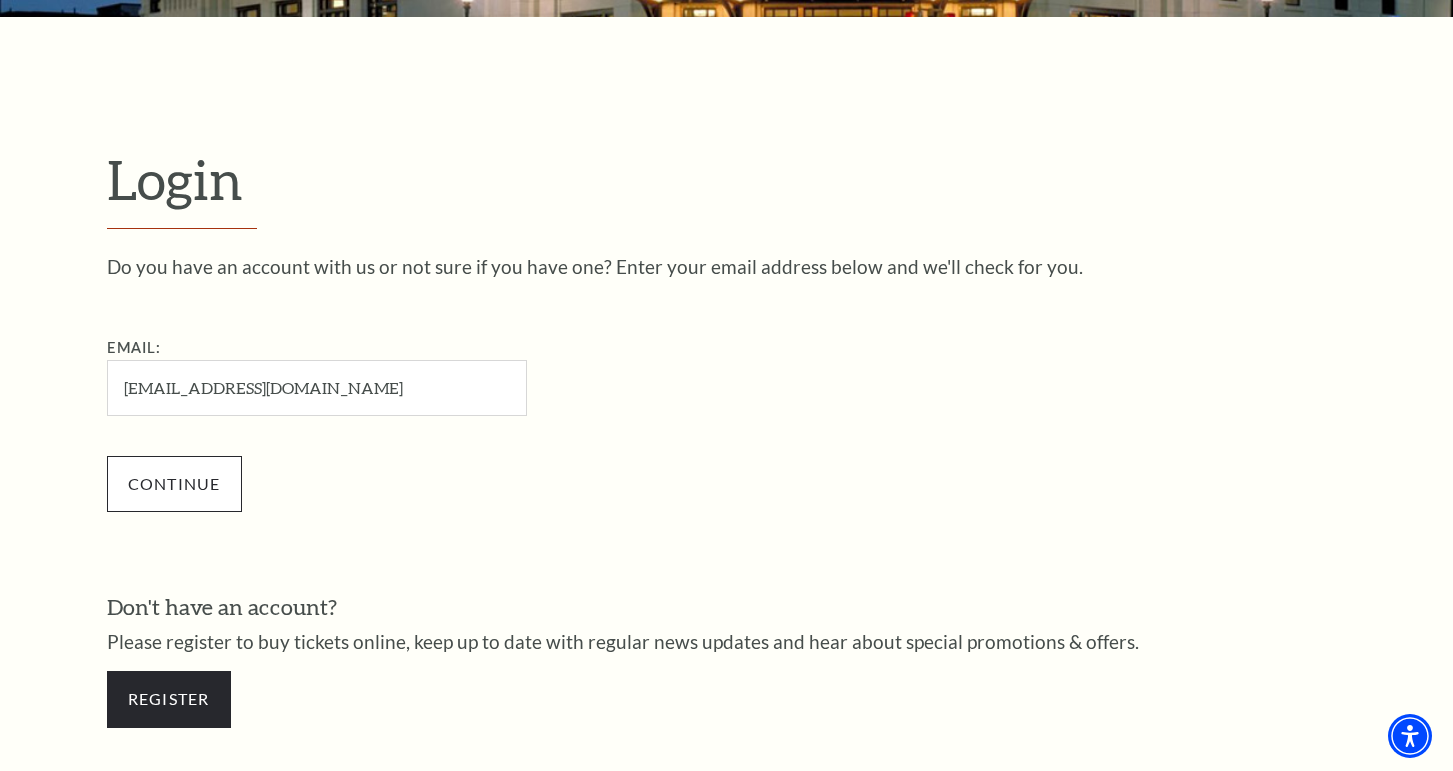 click on "Continue" at bounding box center (174, 484) 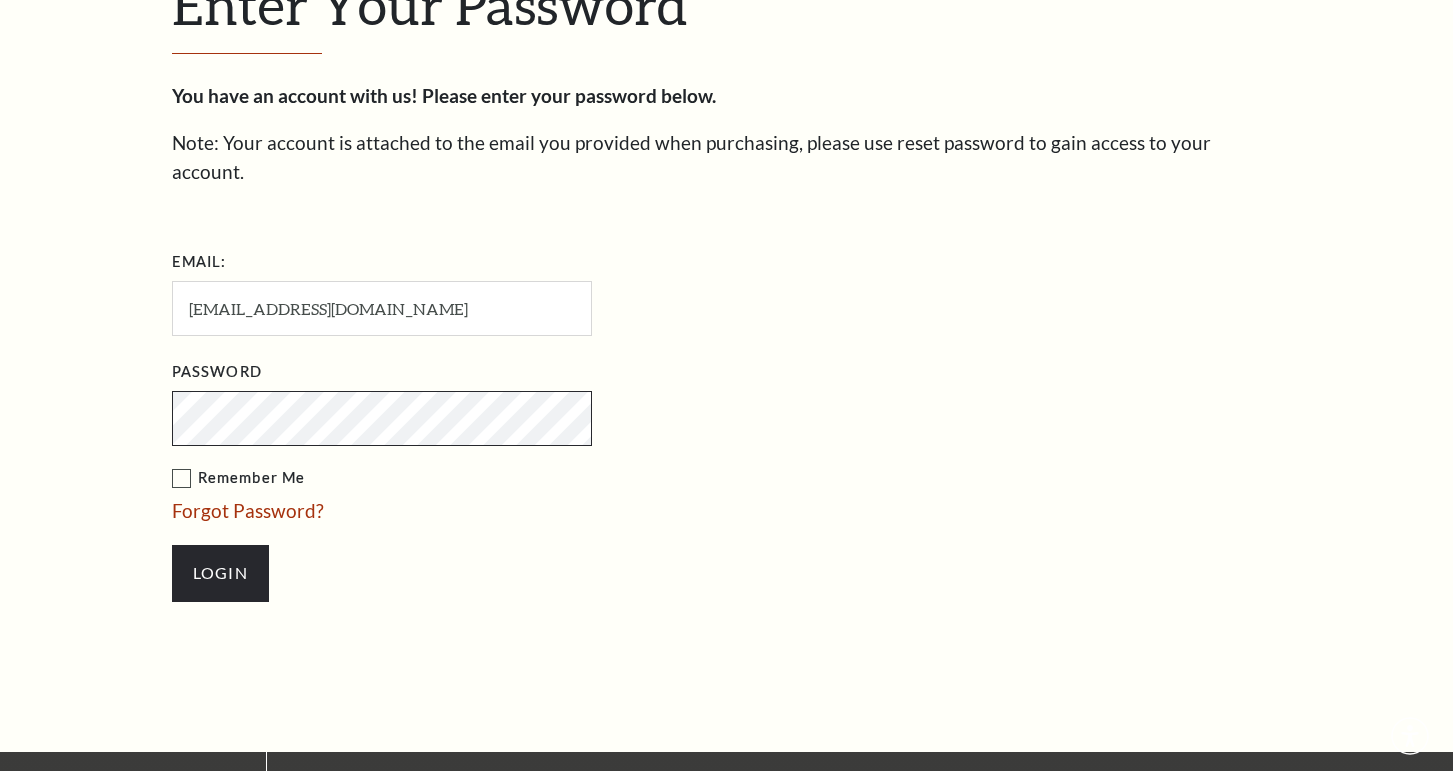 scroll, scrollTop: 0, scrollLeft: 0, axis: both 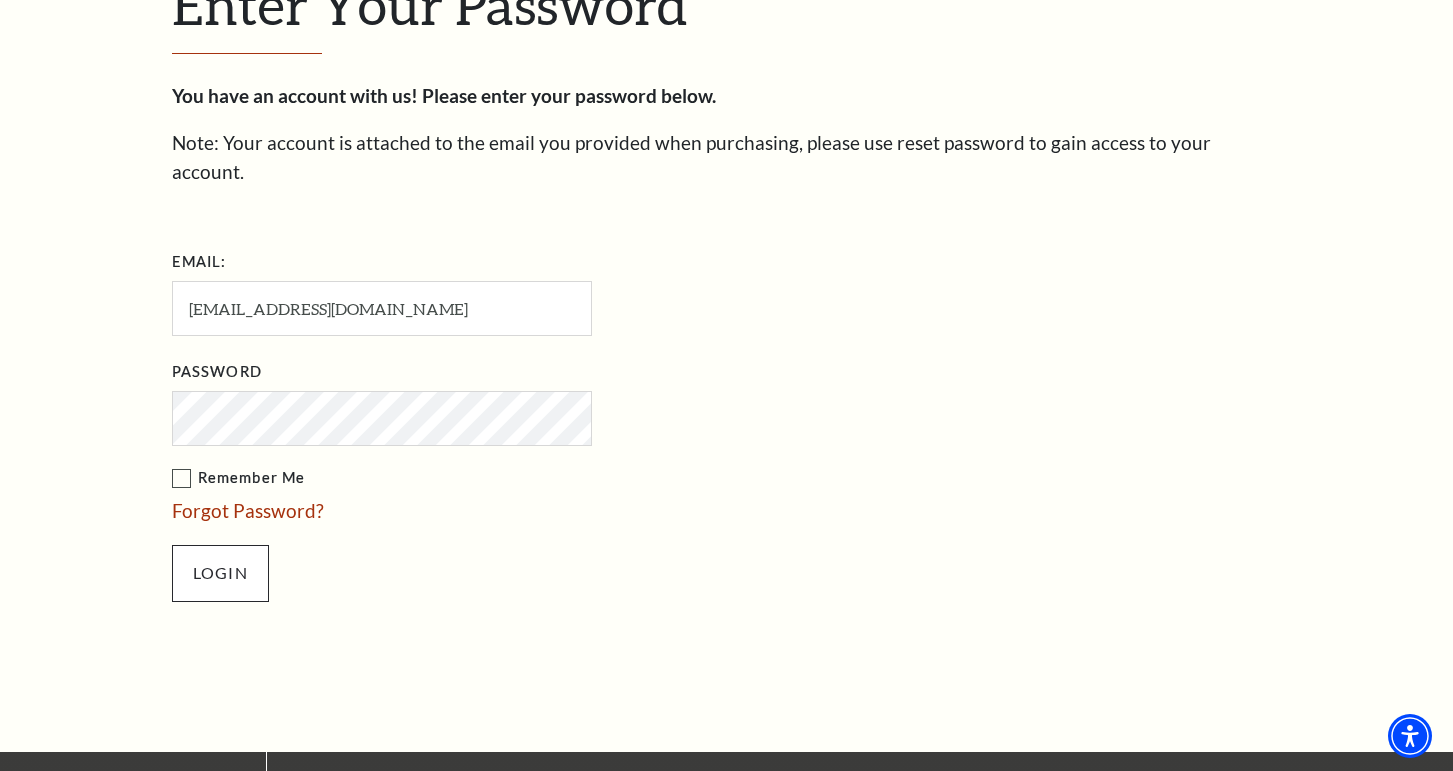 click on "Login" at bounding box center (220, 573) 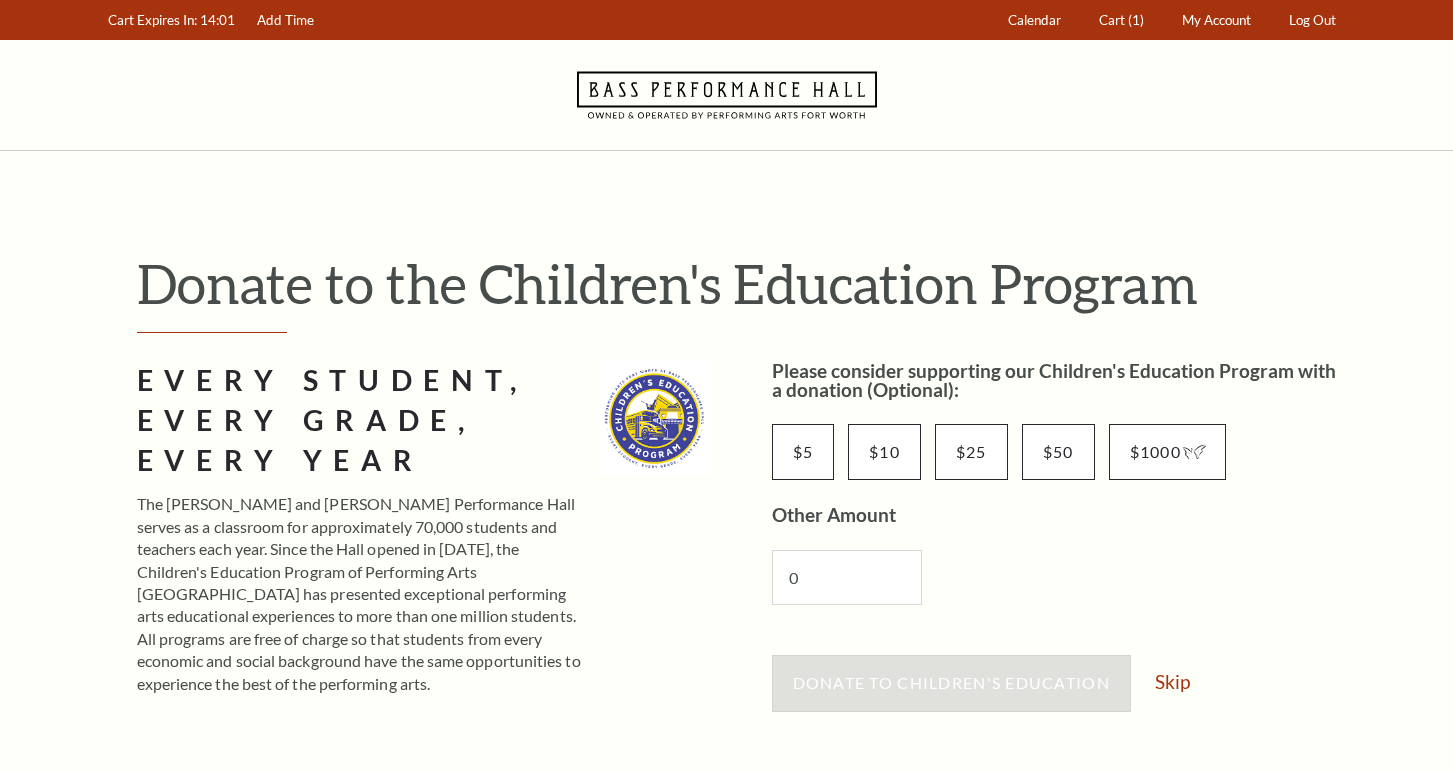 scroll, scrollTop: 0, scrollLeft: 0, axis: both 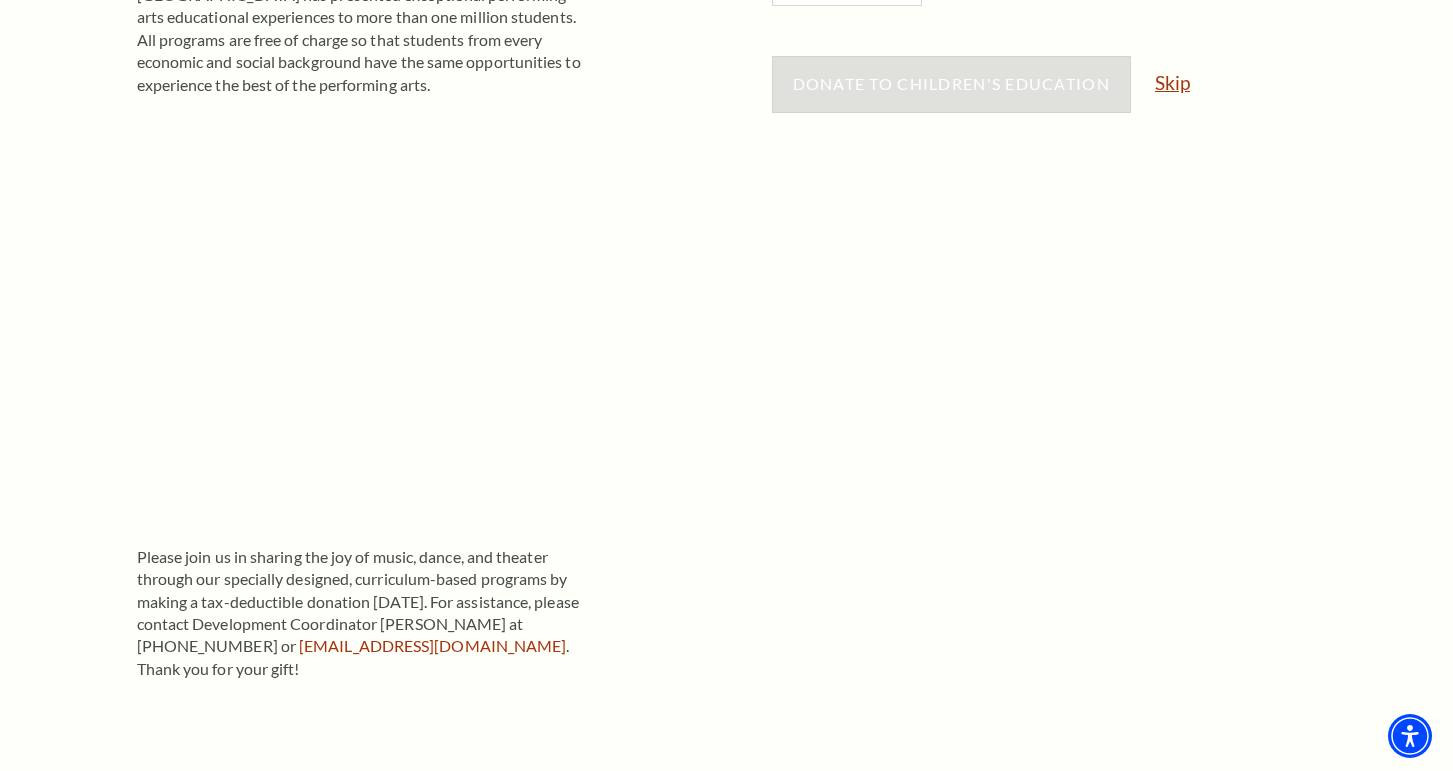 click on "Skip" at bounding box center [1172, 82] 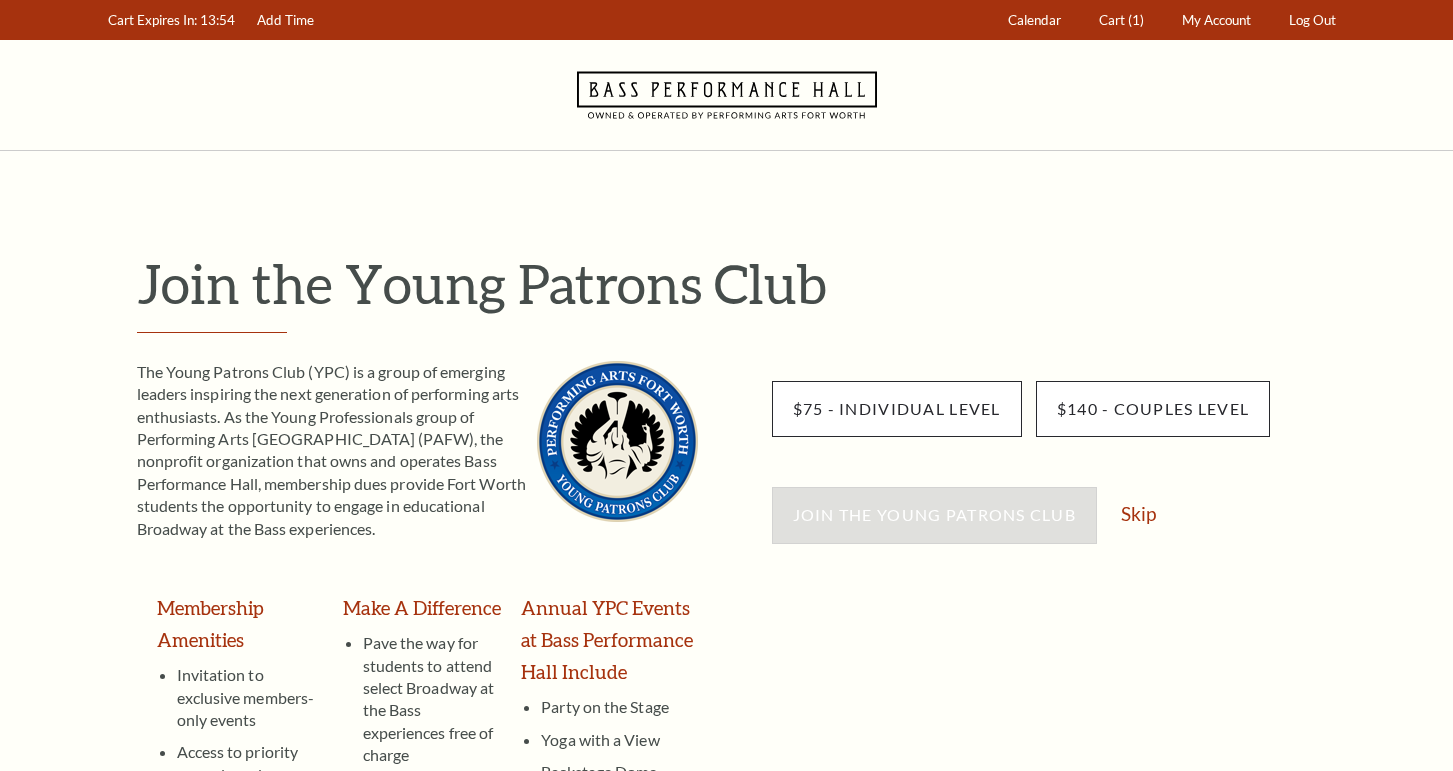 scroll, scrollTop: 0, scrollLeft: 0, axis: both 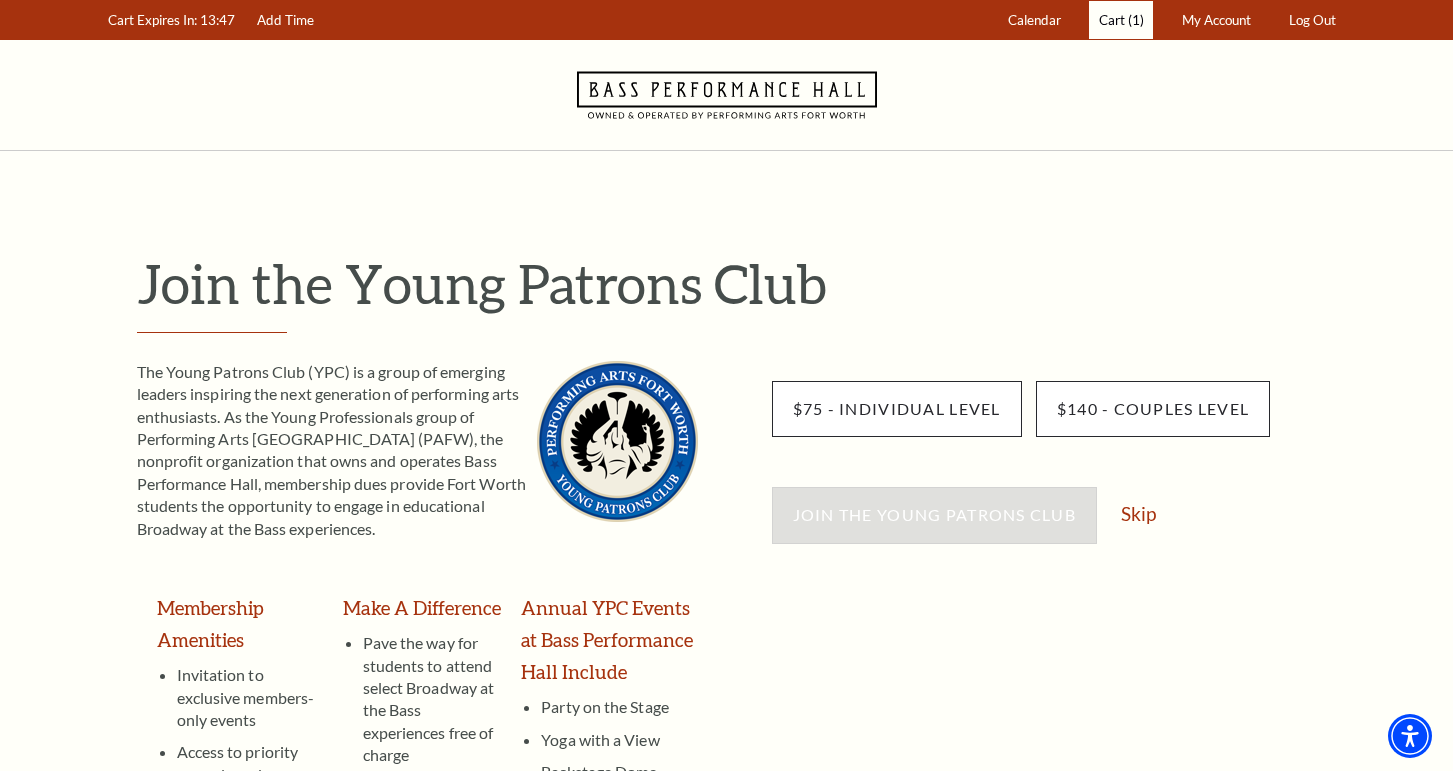 click on "Cart" at bounding box center (1112, 20) 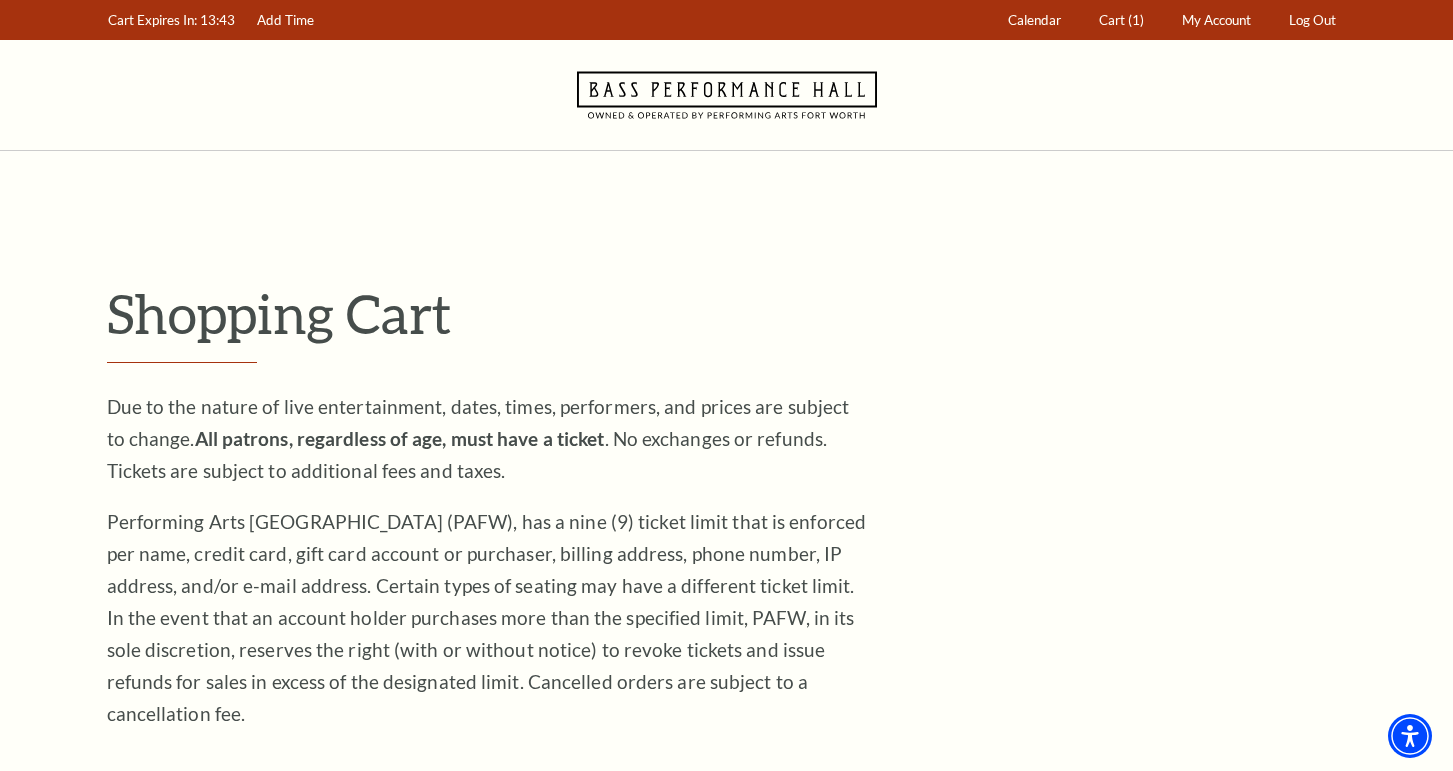scroll, scrollTop: 0, scrollLeft: 0, axis: both 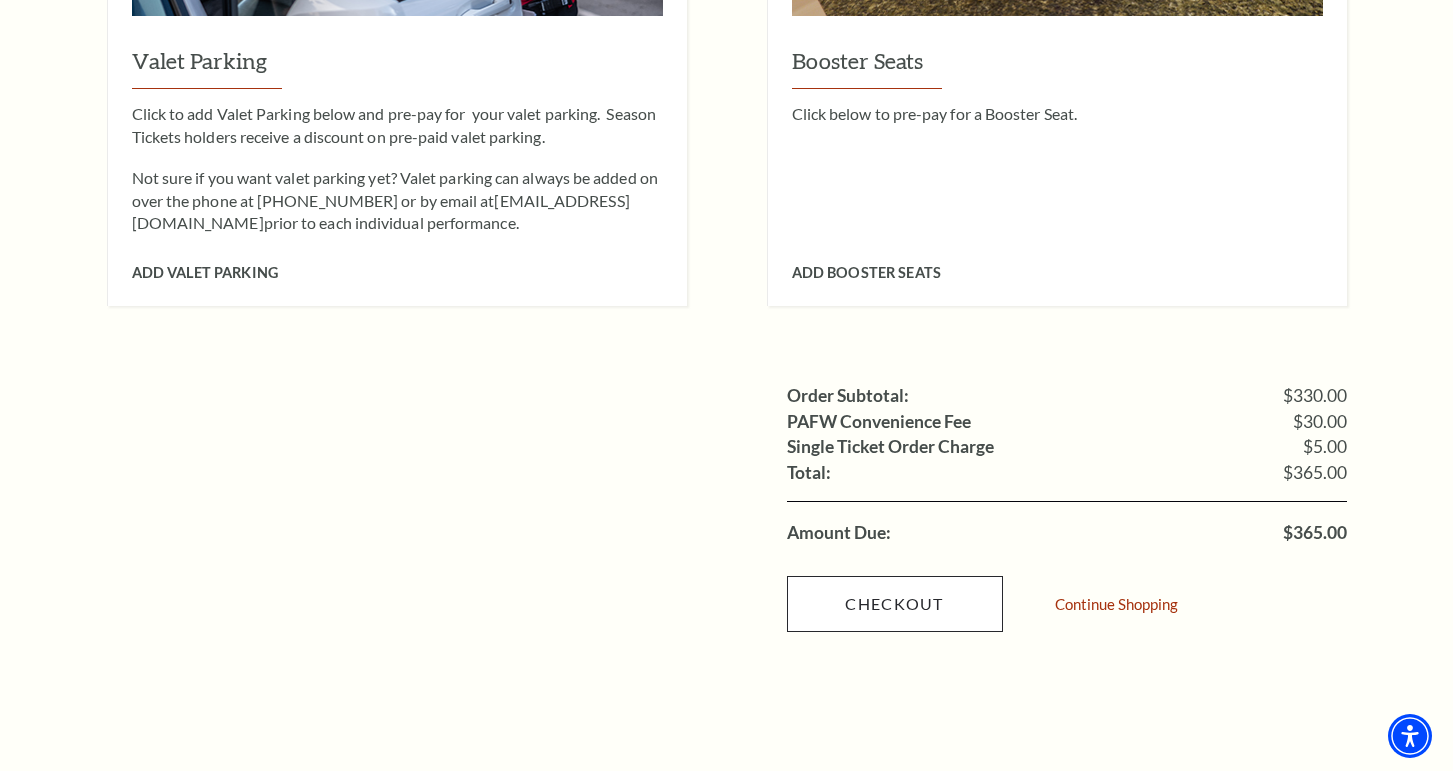 click on "Checkout" at bounding box center (895, 604) 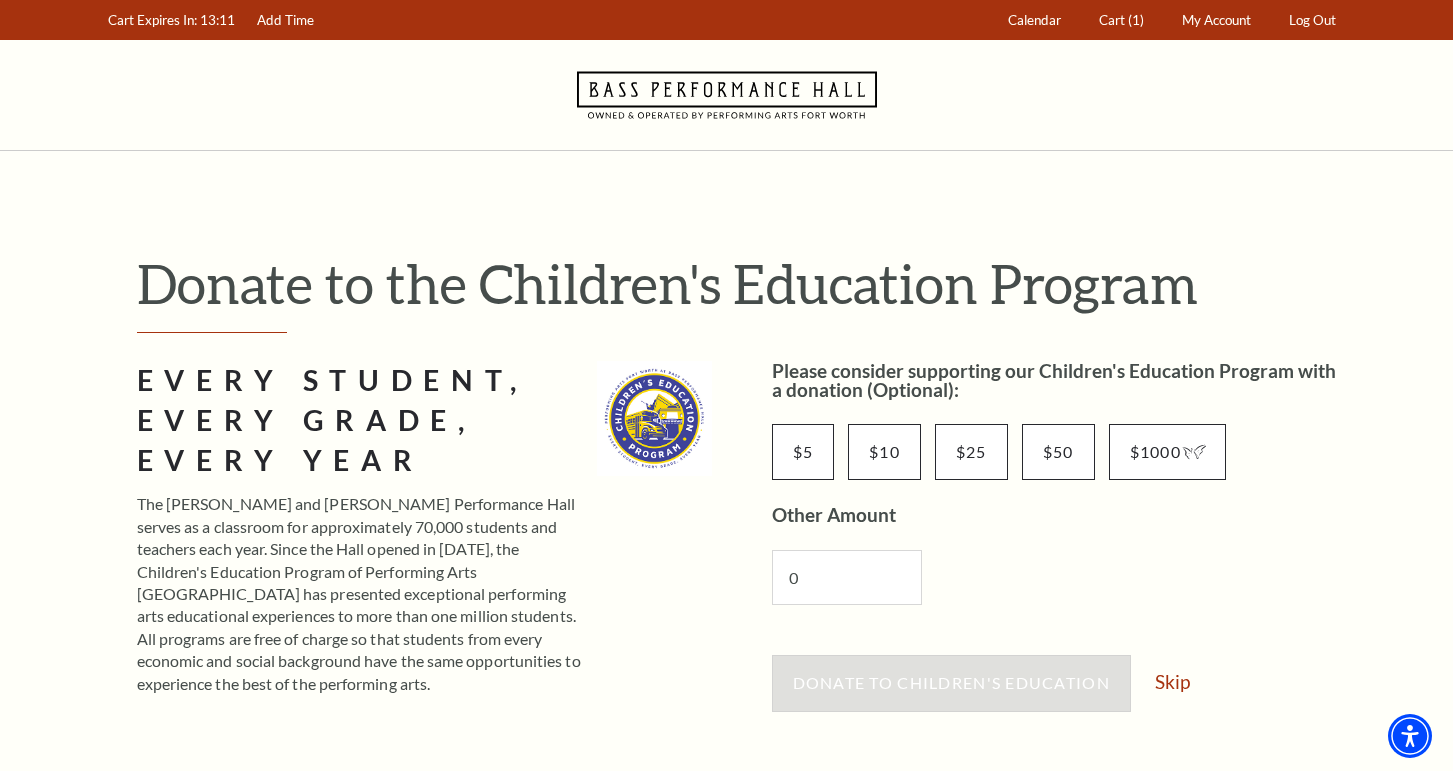 scroll, scrollTop: 0, scrollLeft: 0, axis: both 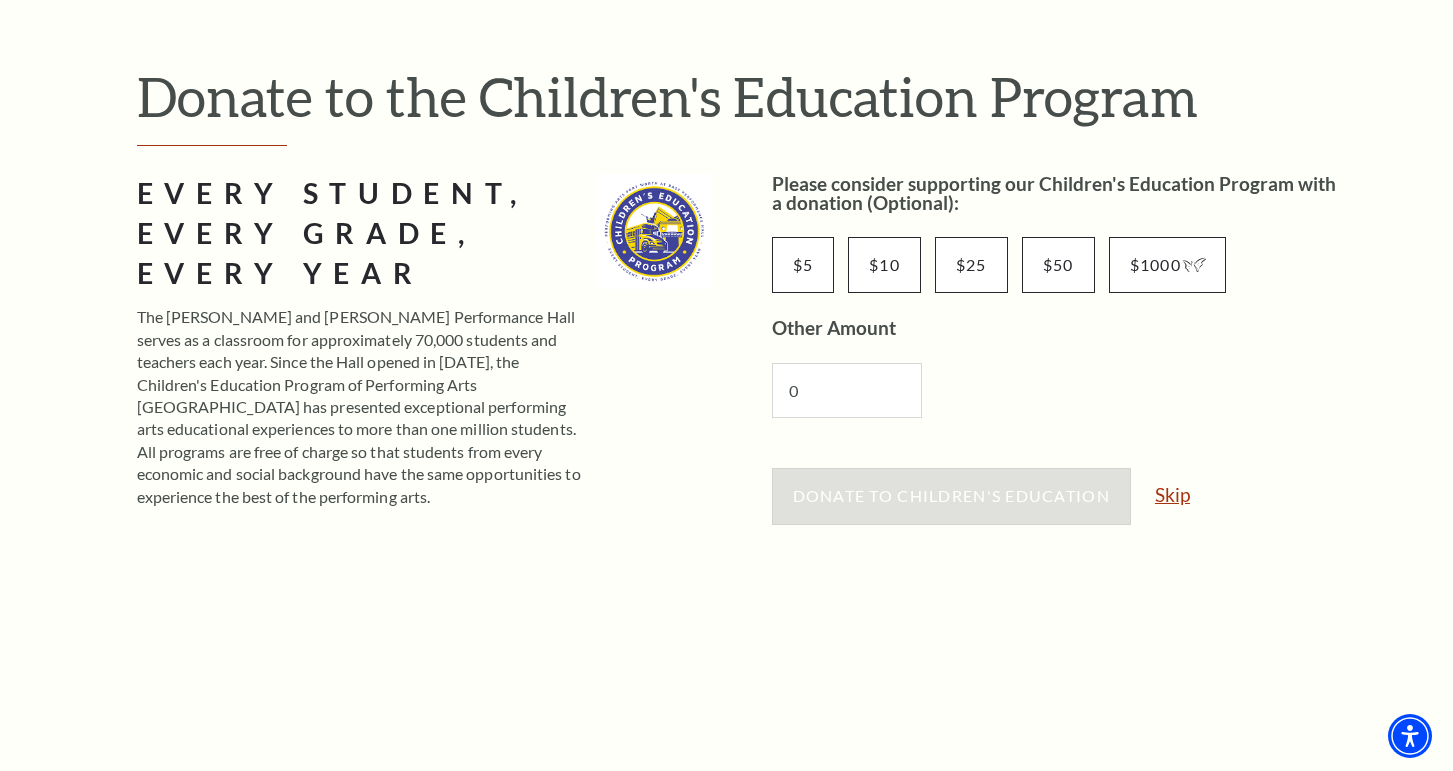 click on "Skip" at bounding box center [1172, 494] 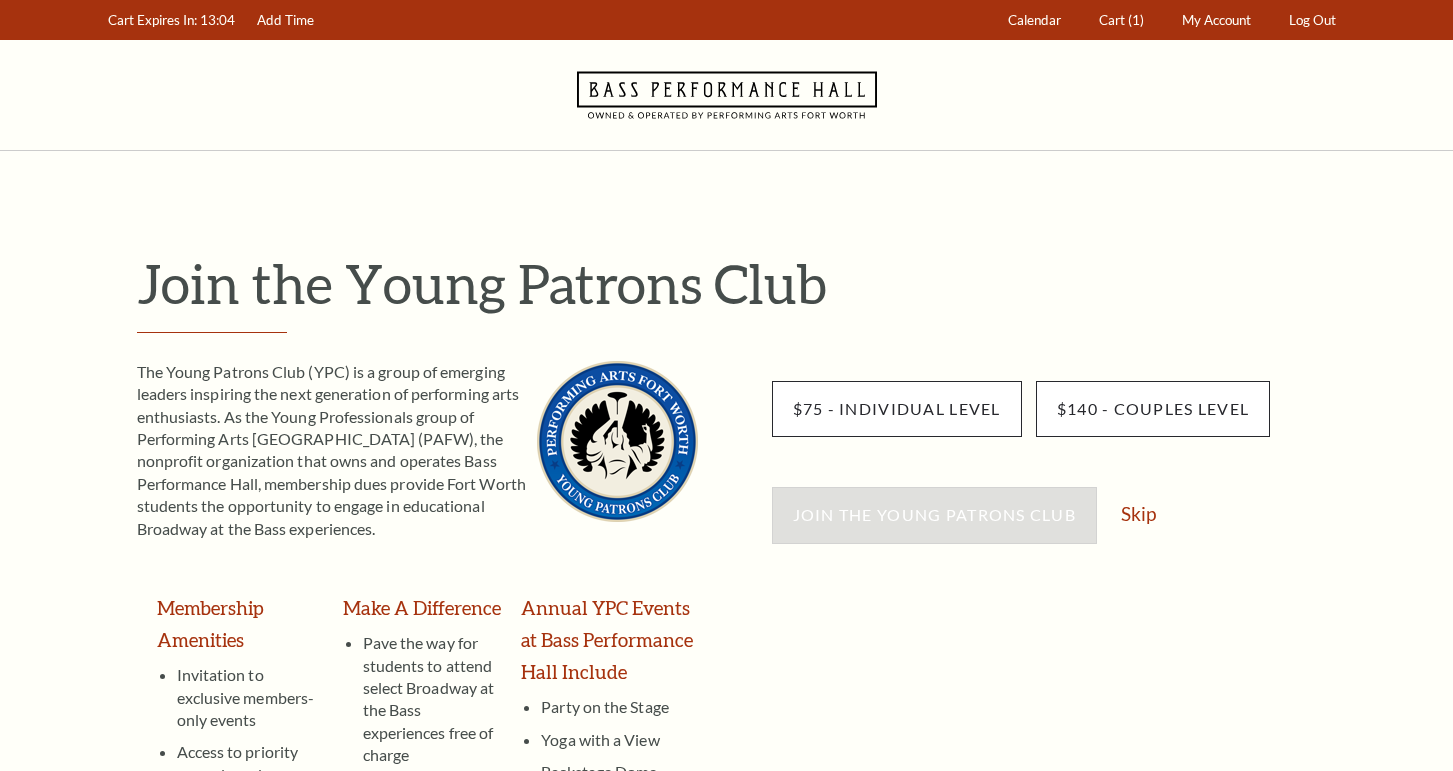 scroll, scrollTop: 0, scrollLeft: 0, axis: both 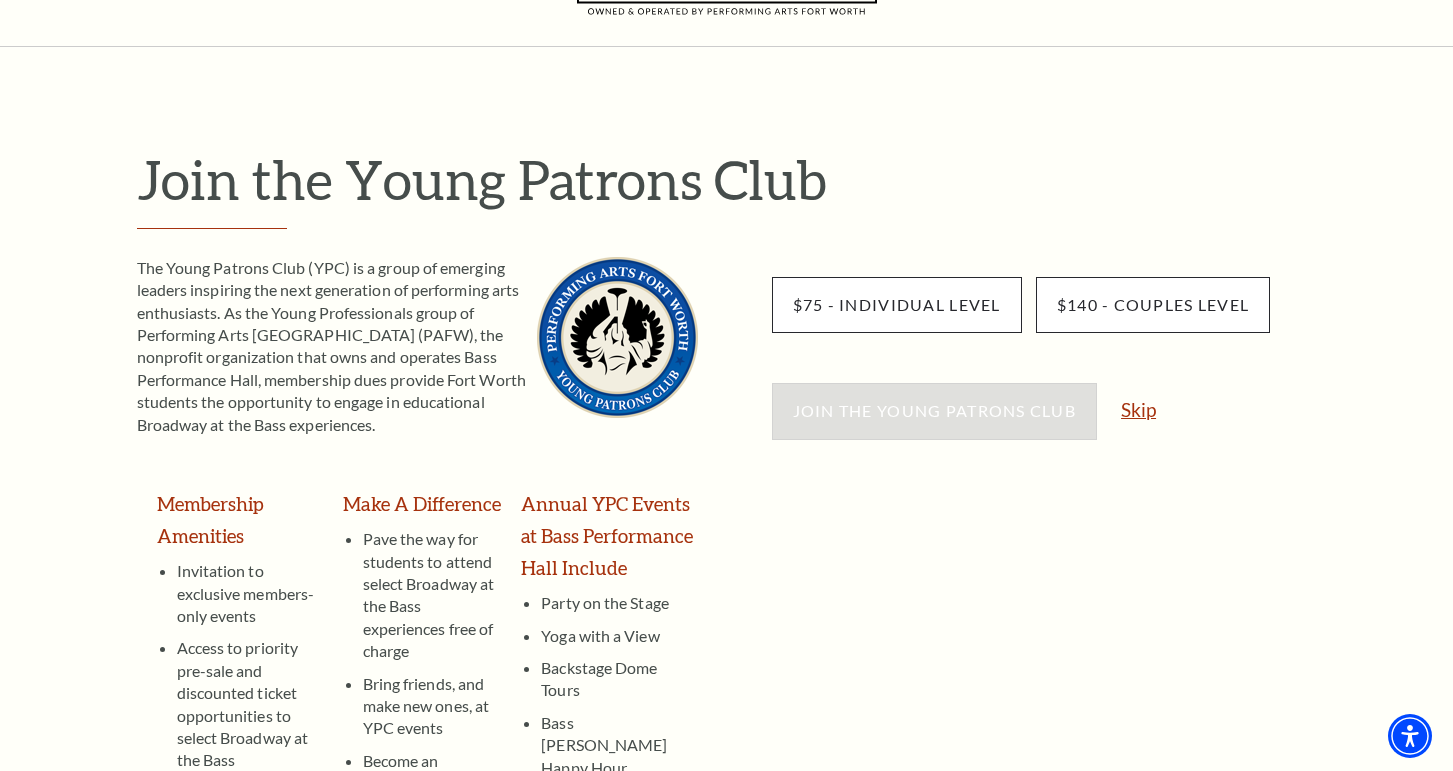 click on "Skip" at bounding box center (1138, 409) 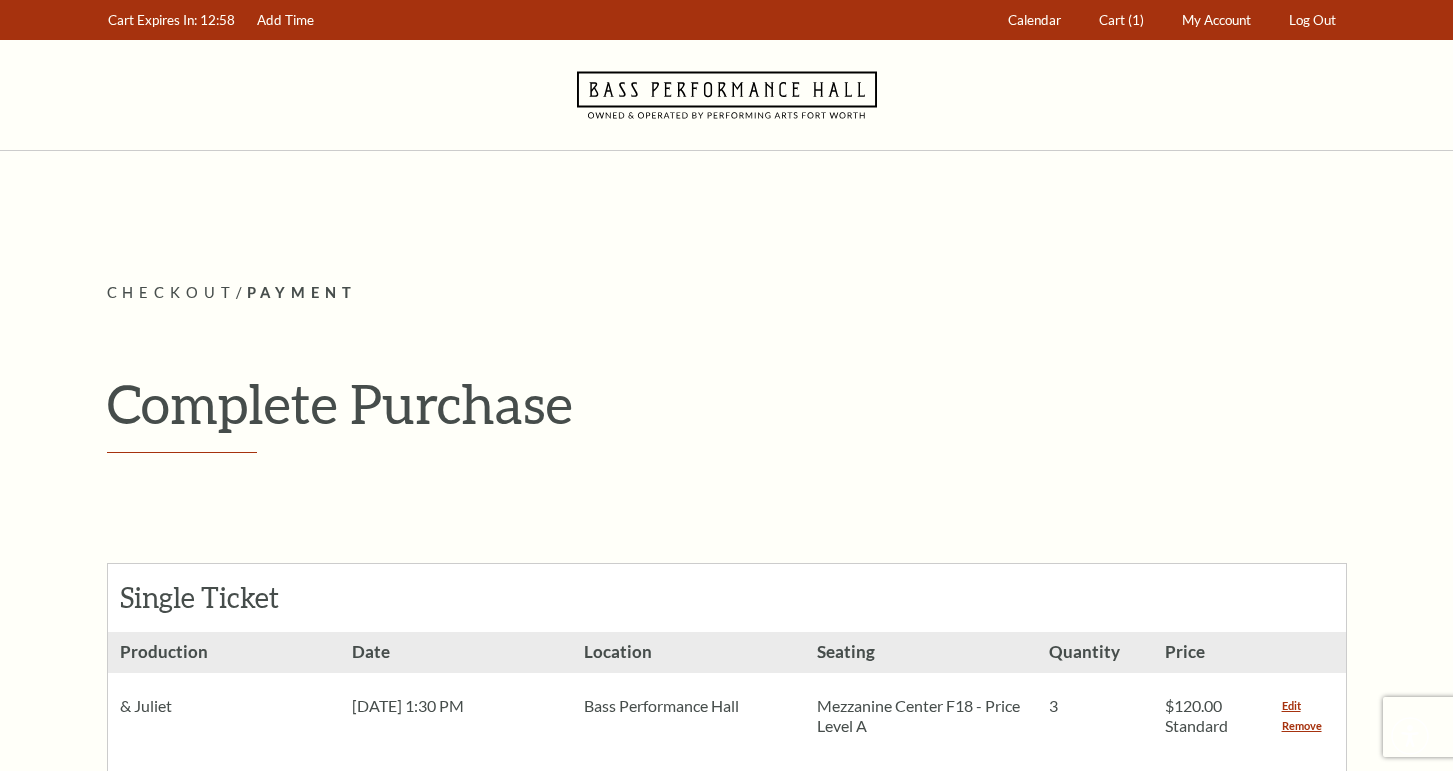 scroll, scrollTop: 0, scrollLeft: 0, axis: both 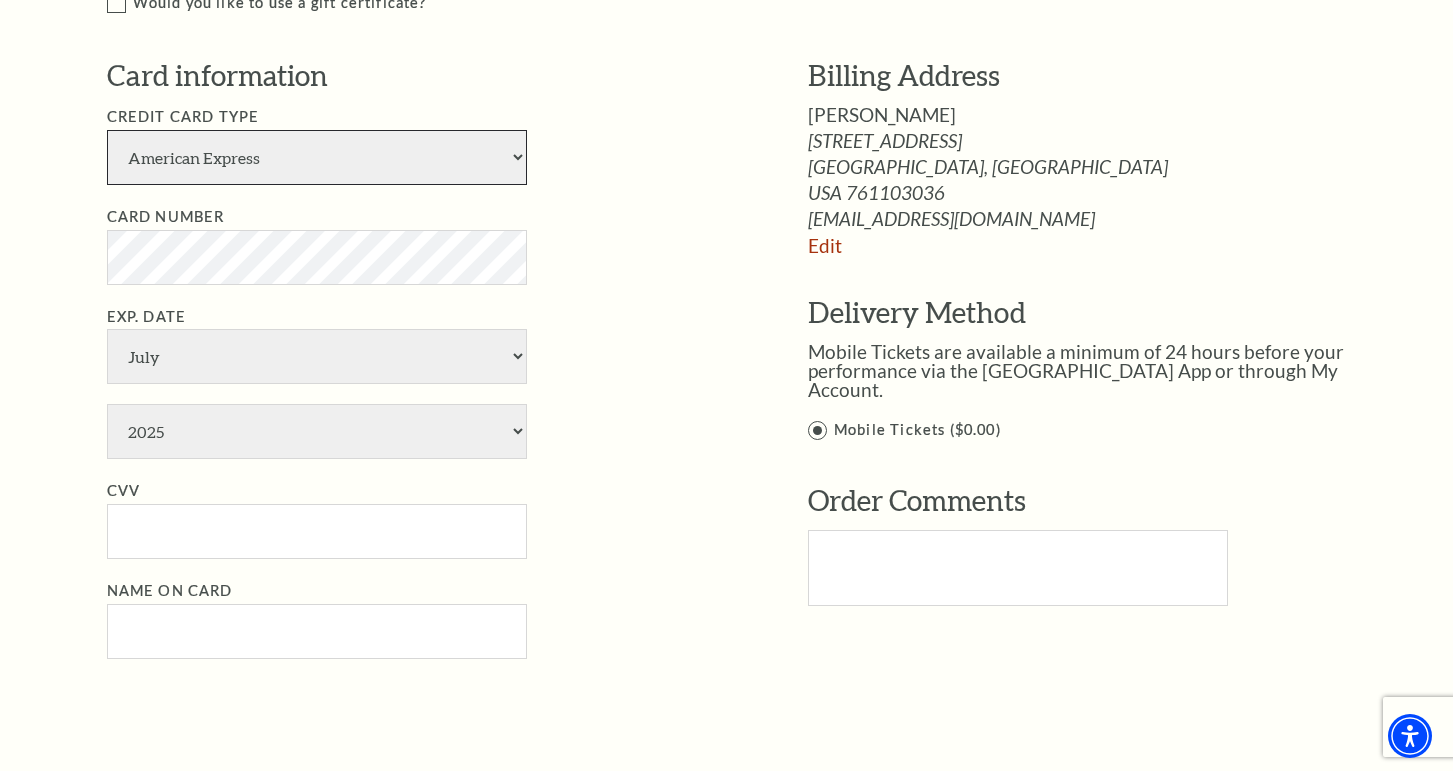 select on "24" 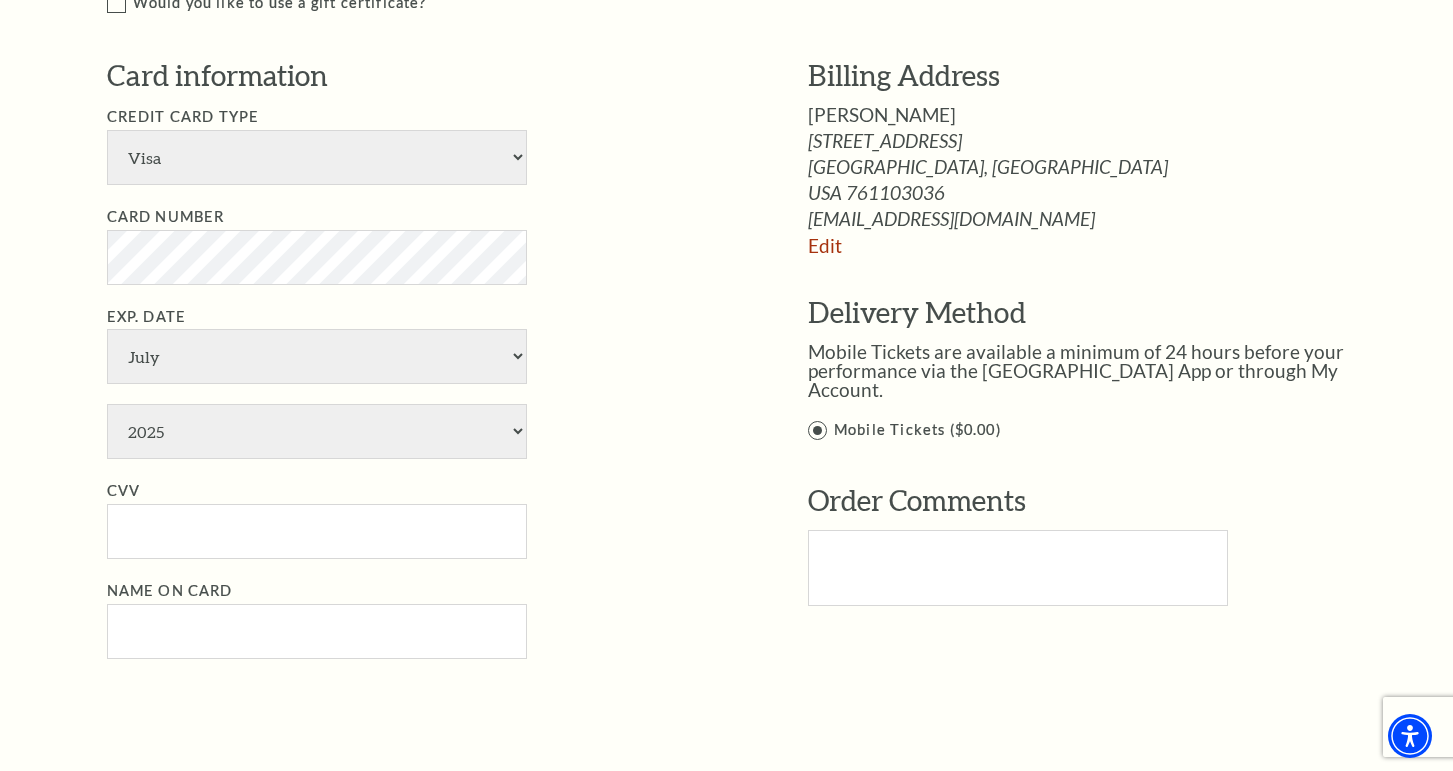 select on "4" 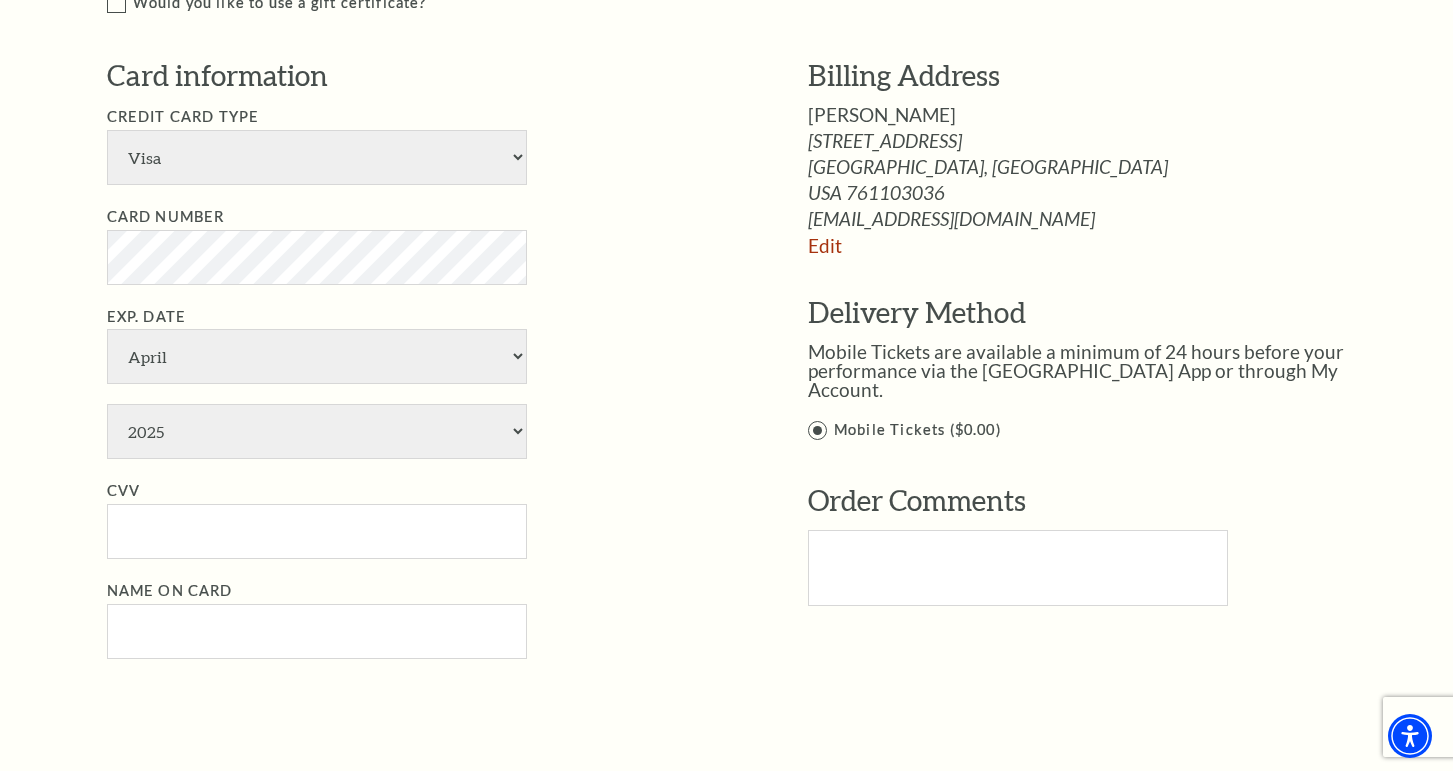 select on "2030" 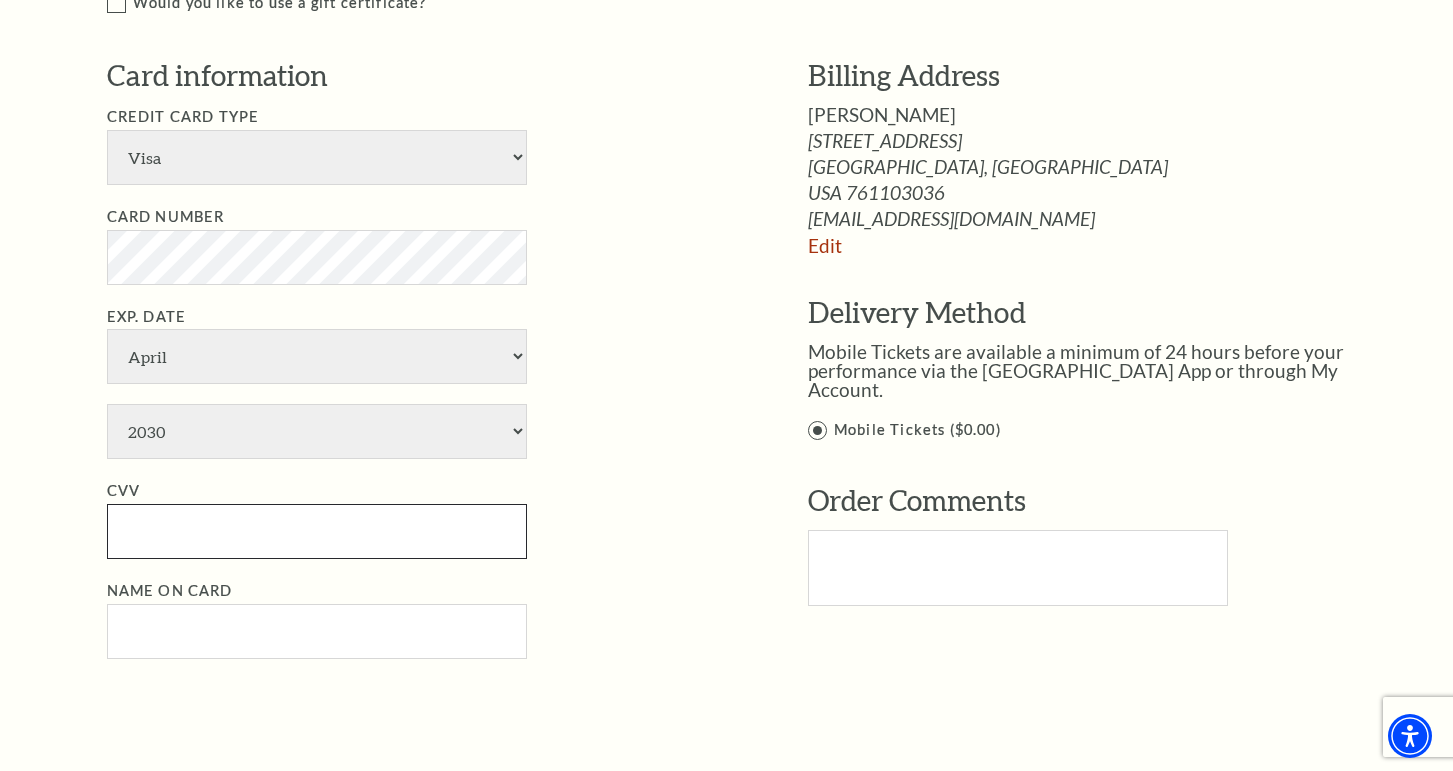 type on "247" 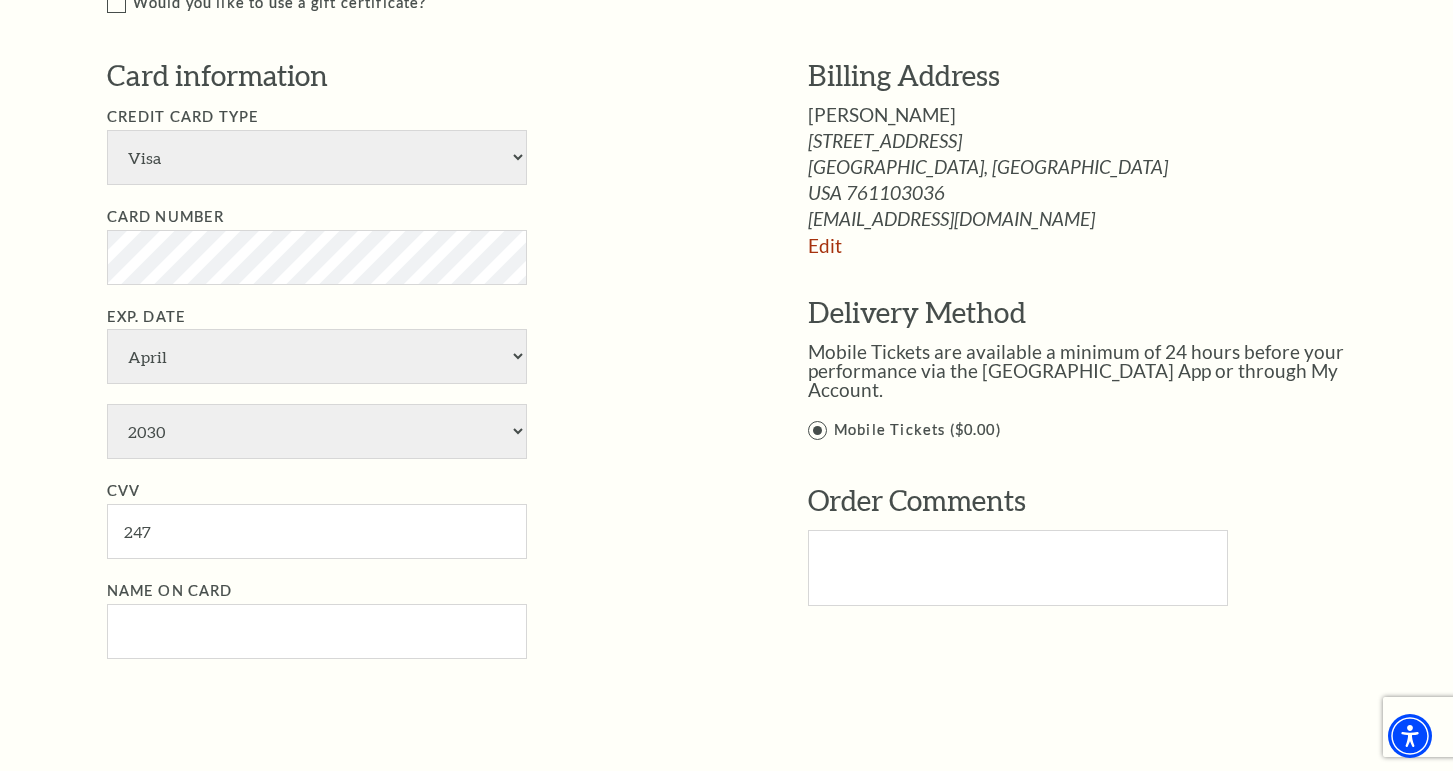 type on "HAYLEY   SPINKS" 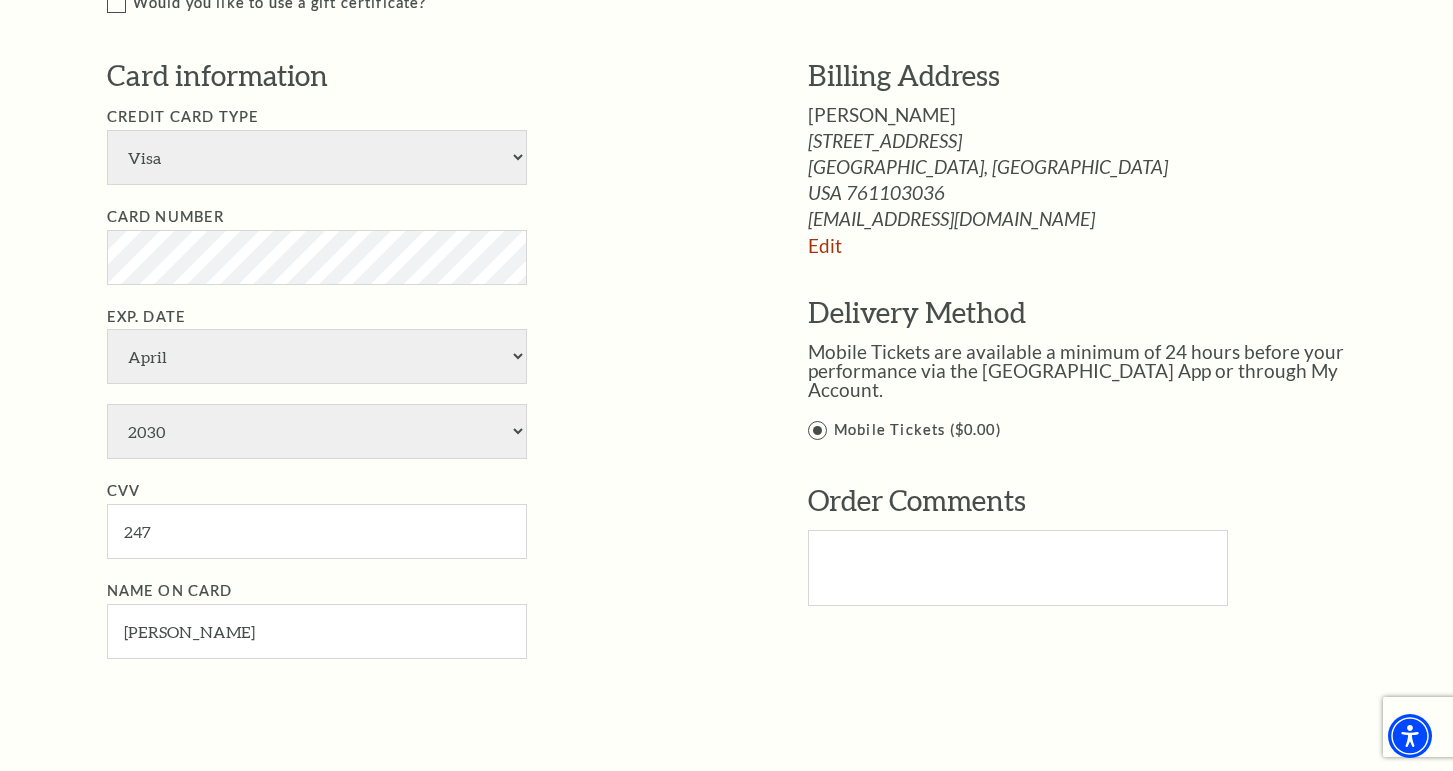 click on "Name on Card
HAYLEY   SPINKS" at bounding box center (427, 619) 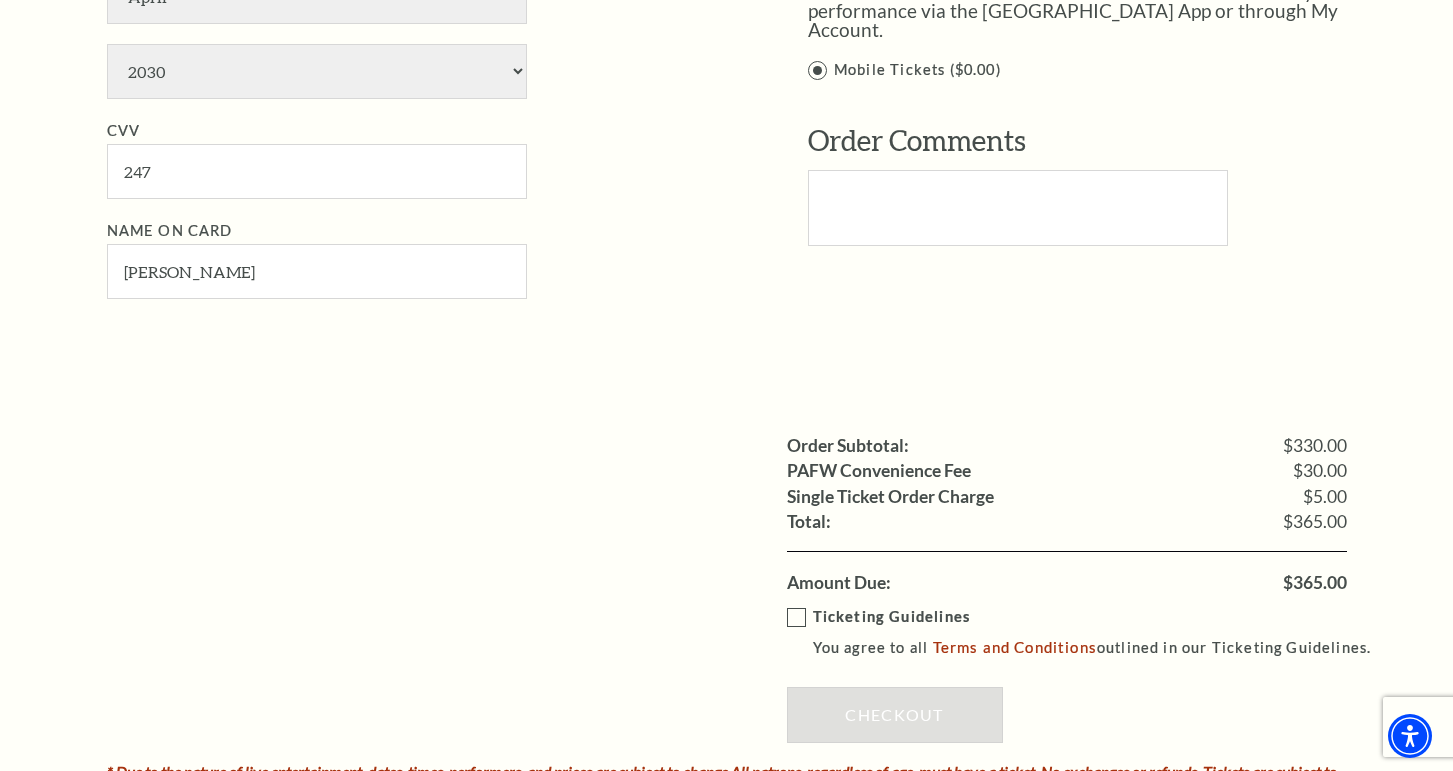 scroll, scrollTop: 1514, scrollLeft: 0, axis: vertical 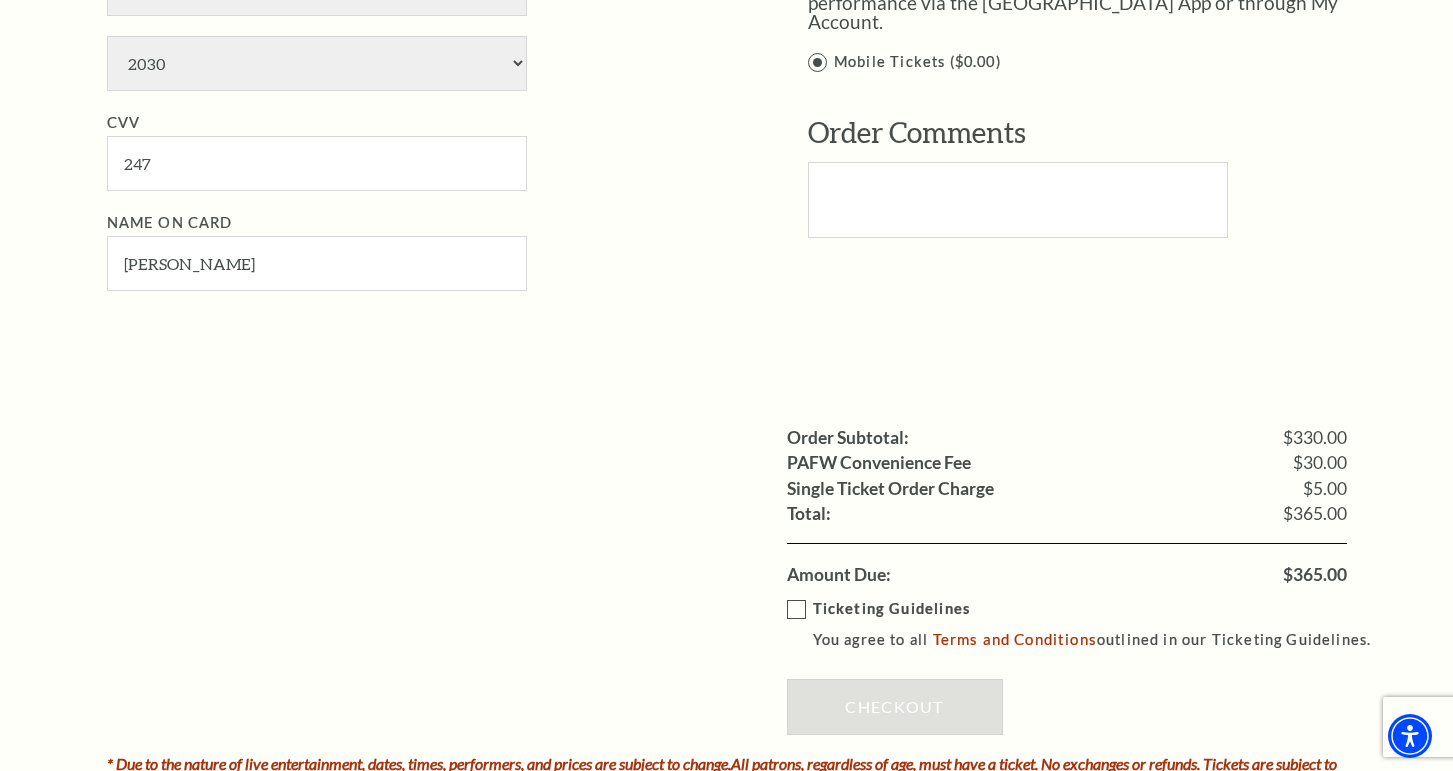 click on "Ticketing Guidelines
You agree to all   Terms and Conditions  outlined in our Ticketing Guidelines." at bounding box center (1088, 624) 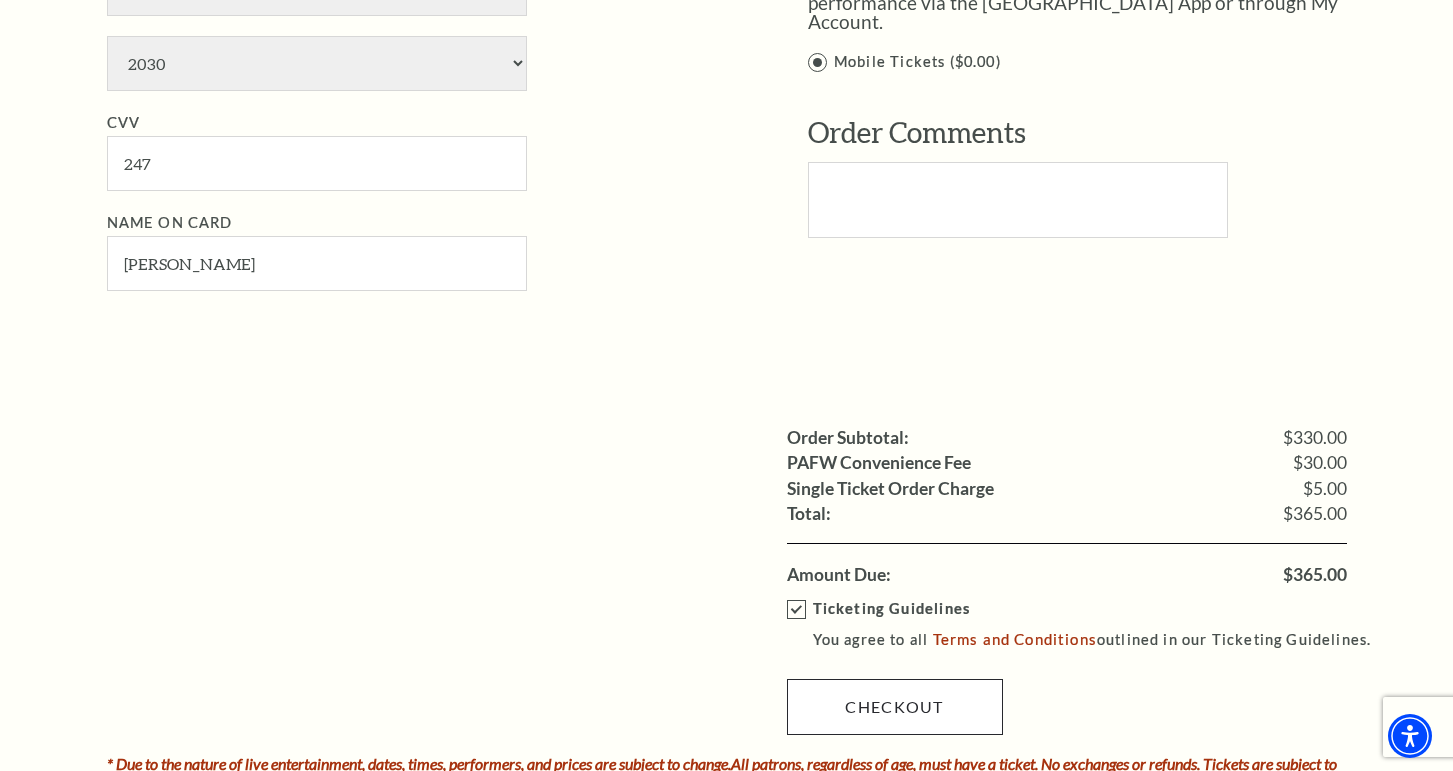 click on "Checkout" at bounding box center [895, 707] 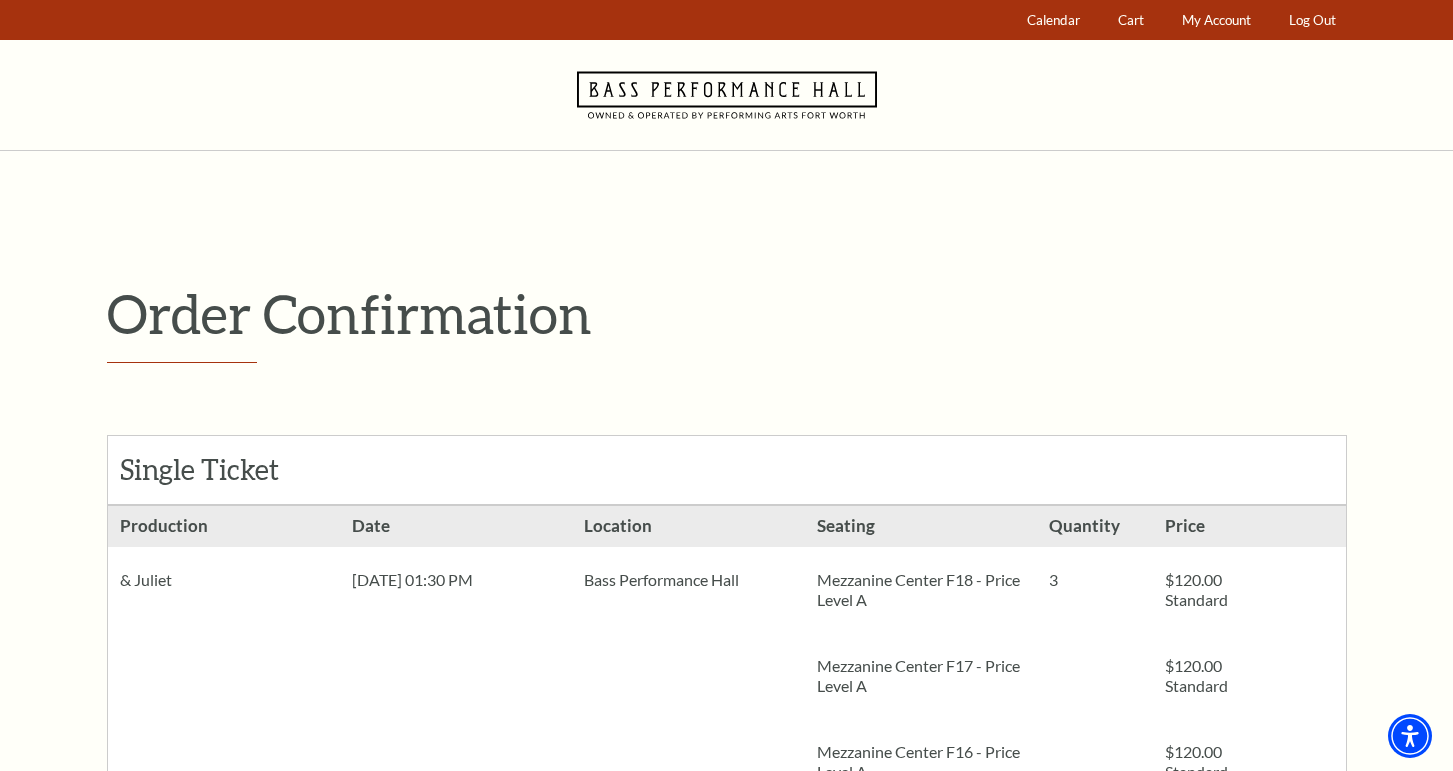 scroll, scrollTop: 0, scrollLeft: 0, axis: both 